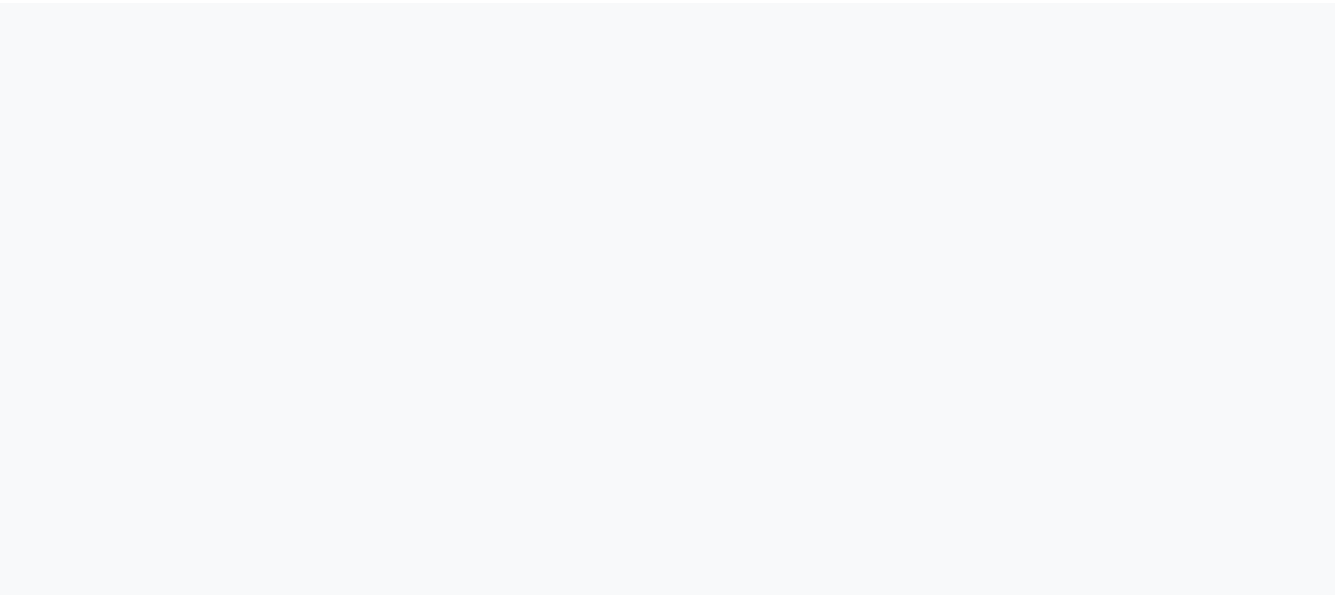 scroll, scrollTop: 0, scrollLeft: 0, axis: both 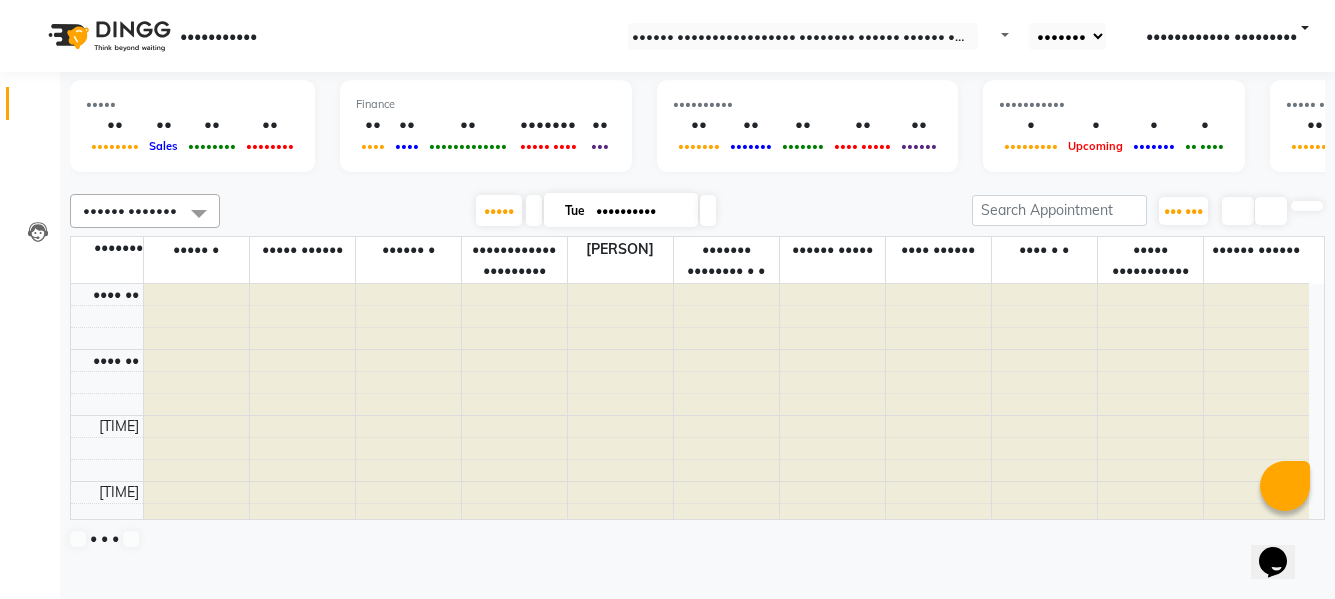 click on "•••••• ••••••• •••••• ••• ••••••• •••••• ••••• ••••• •  •••• ••••••  •••• • • •••••• ••••••  •••••••••••• ••••••••• ••••• ••••••   ••••• ••••••••••• •••••• •  ••••••• •••••••• • • •••••  ••• •••••••••• •••••• •••••••• ••• ••••••••••• ••• ••••••• ••• ••••••• ••• •••••••••• ••• •••••• •••••• •••••••• ••• ••••••••••• ••• ••••••• ••• ••••••• ••• •••••••••• ••• •••••• ••• ••• •••••• •••••••• ••• ••••••••••• ••• ••••••• ••• ••••••• ••• •••••••••• ••• •••••• •••••• ••••••• •••••• ••• ••••••• •••••• ••••• ••••• •  •••• ••••••  •••• • • •••••• ••••••  •••••••••••• ••••••••• ••••• ••••••   ••••• ••••••••••• •••••• •  ••••••• •••••••• • • ••••• ••  ••••• ••••   •••• ••••  •••• •• ••••••••  •••••••• • •••• ••••  ••••••••••  •••••••••• • •••• ••••  ••••  •••••• •••••••• •••••••• •••••••• •••••• ••••   ••••••• ••••••••   ••••• ••••••••  •••• •••••• ••••••••••• •••• •••• •••• •••••••••• ••••••• ••••• •• ••••••• ••••• •  ••••• ••••••   •••••• •  •••••••••••• ••••••••• ••••••• ••••••• •••••••• • • •••••• ••••• •••• ••••••" at bounding box center [697, 371] 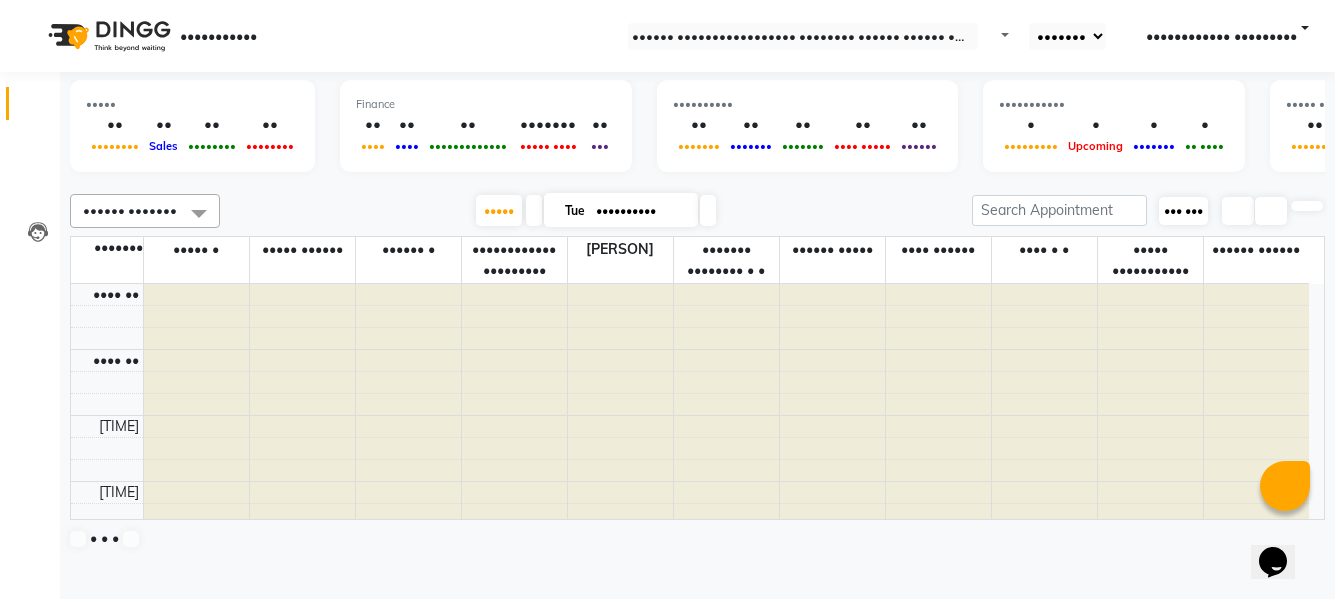 click on "••• •••" at bounding box center (1183, 210) 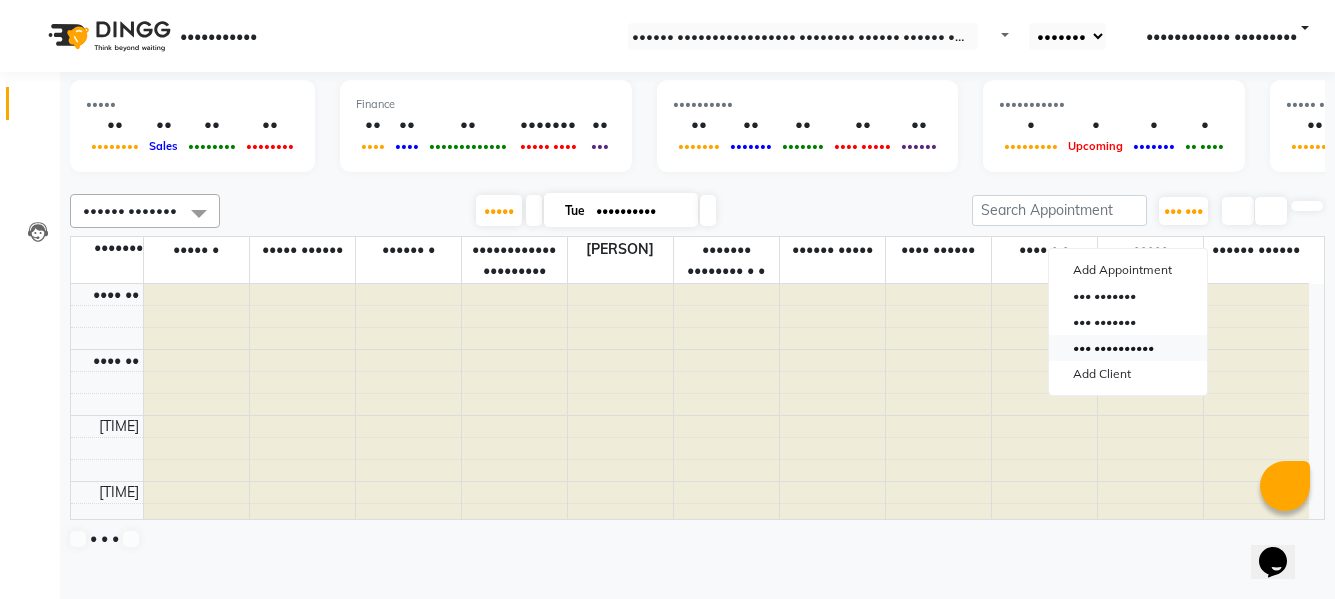 click on "••• ••••••••••" at bounding box center [1128, 348] 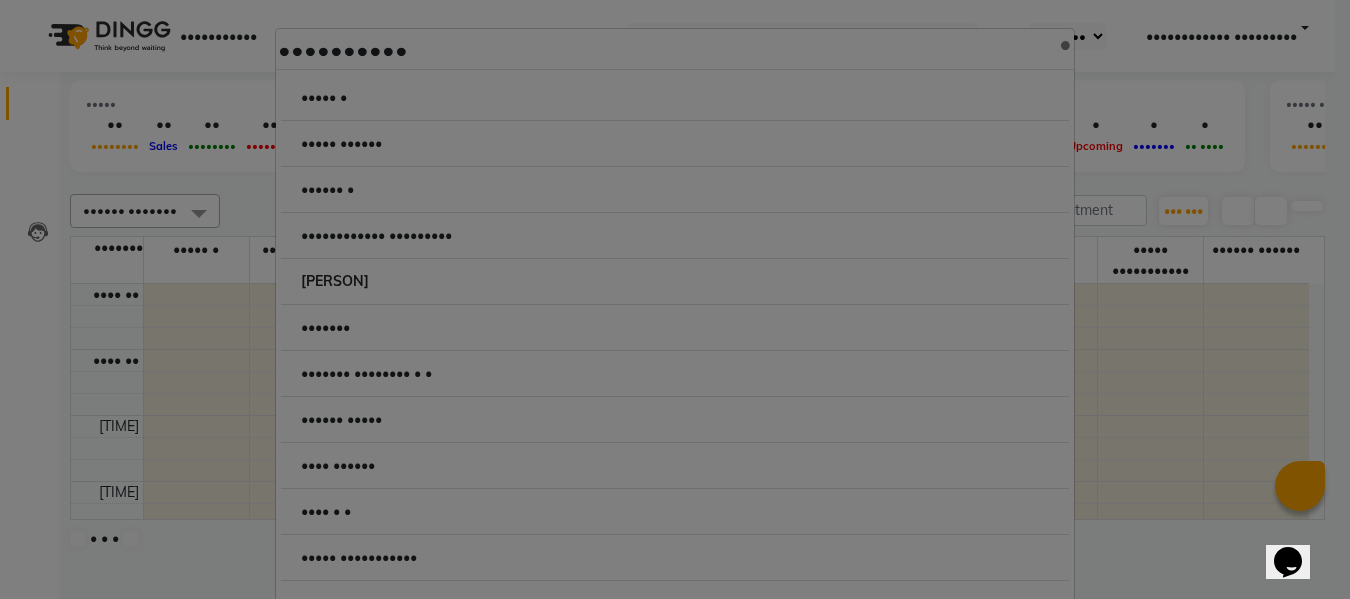 click at bounding box center (496, 87) 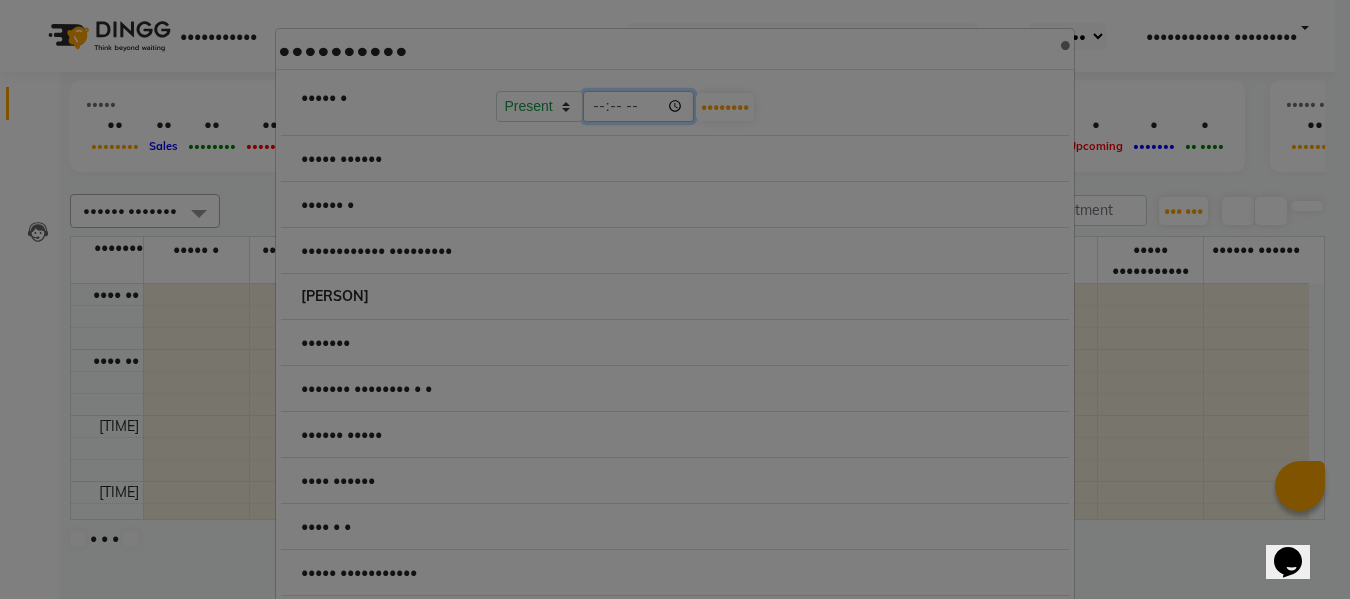 click on "•••••" at bounding box center (639, 106) 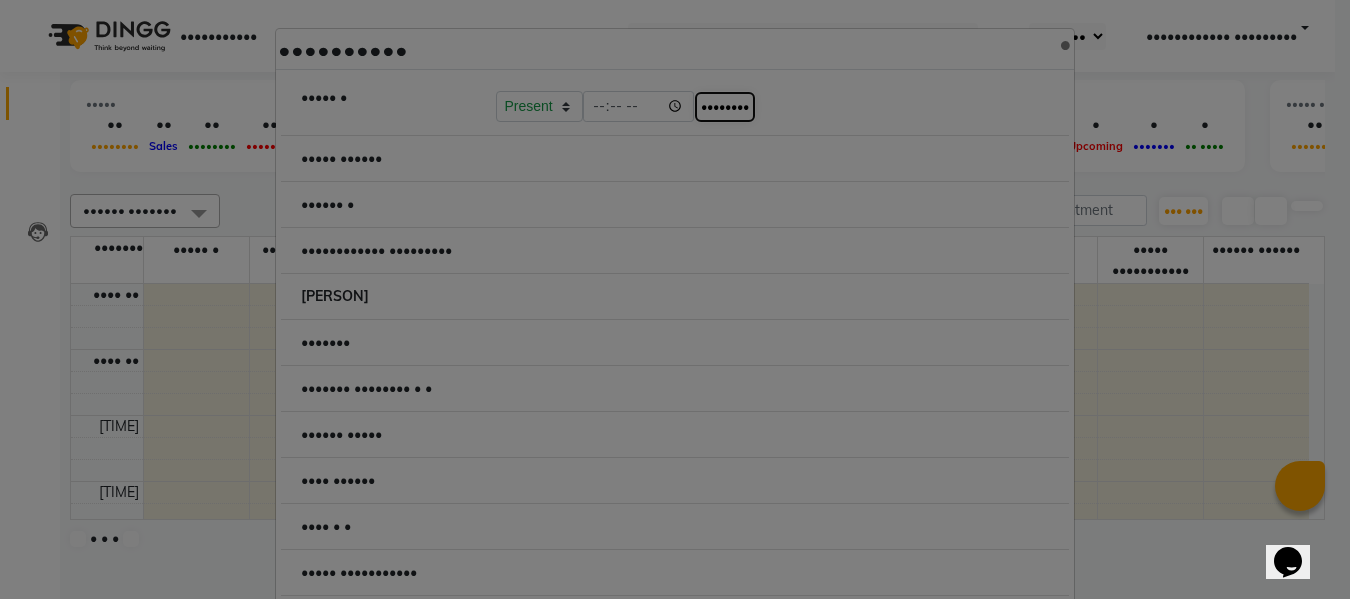 type on "•••••" 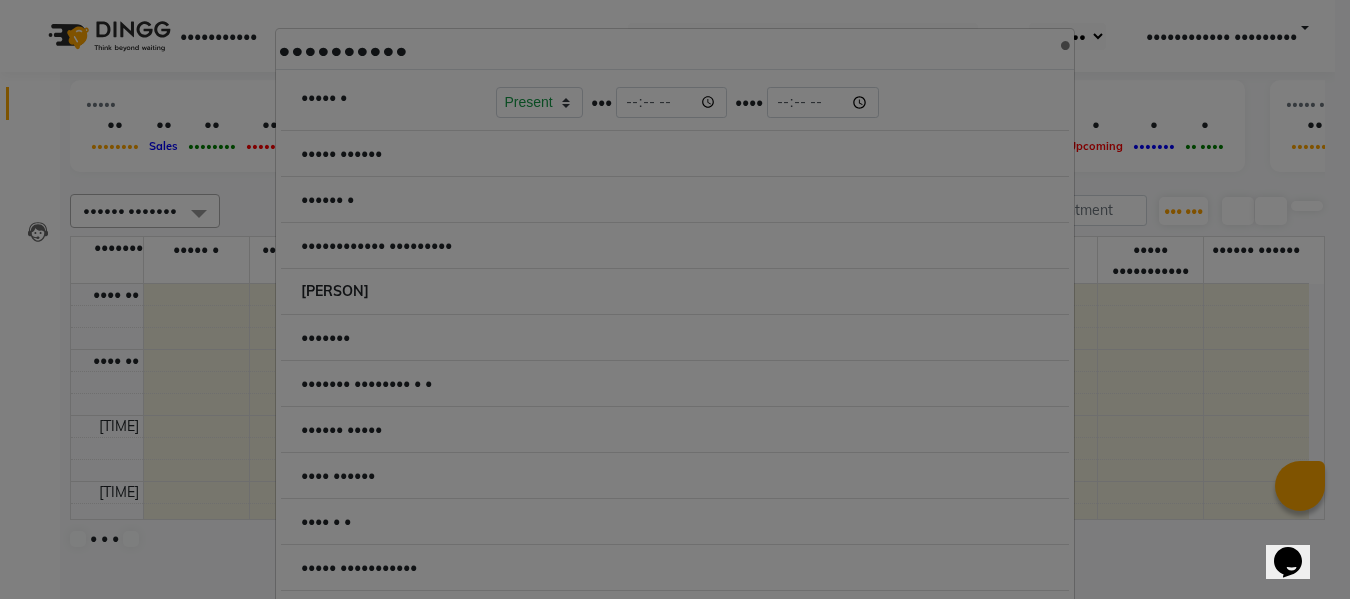 click at bounding box center [496, 143] 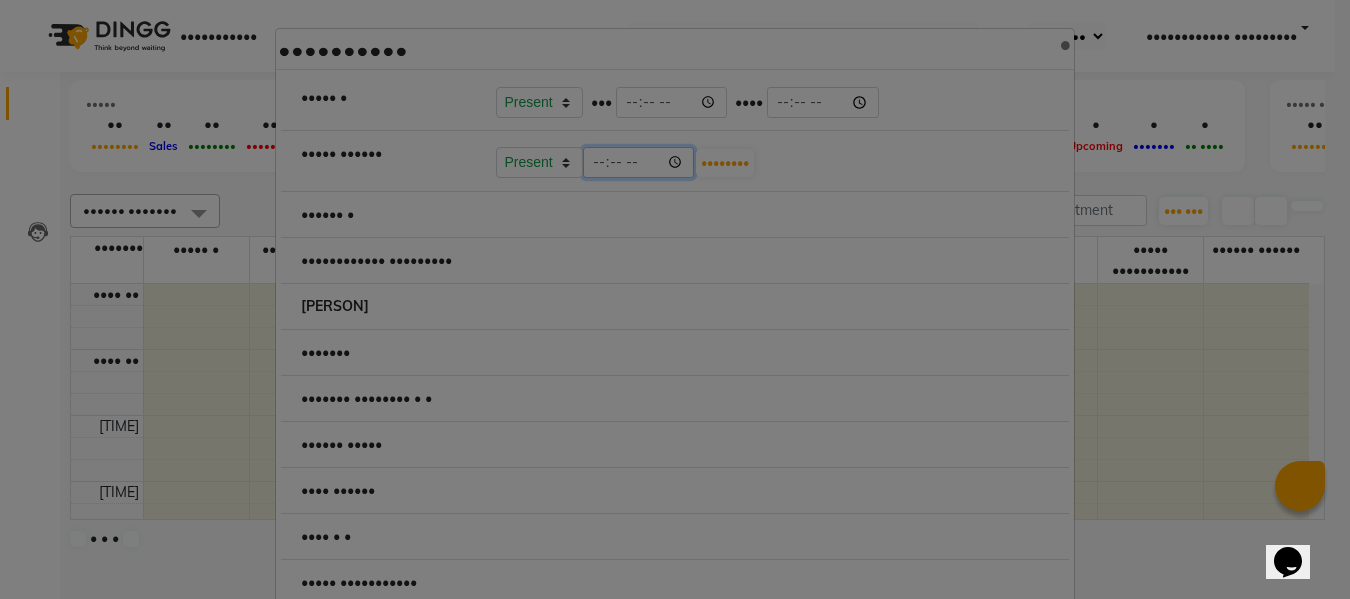 click on "•••••" at bounding box center [639, 162] 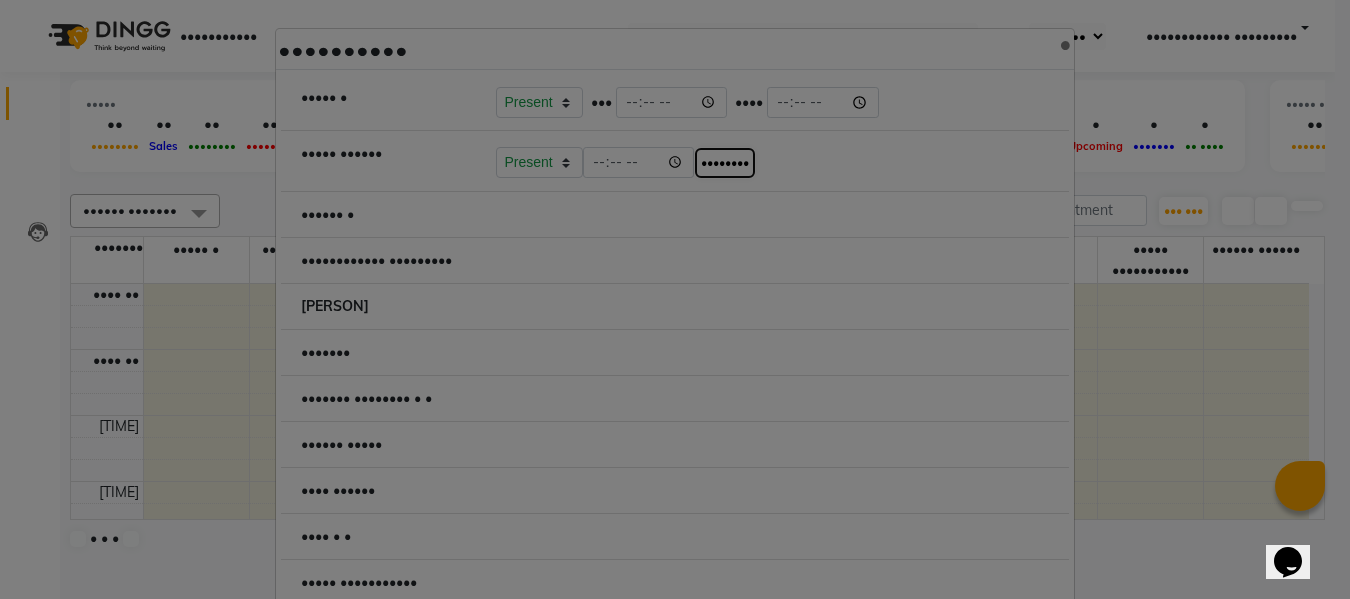 type on "•••••" 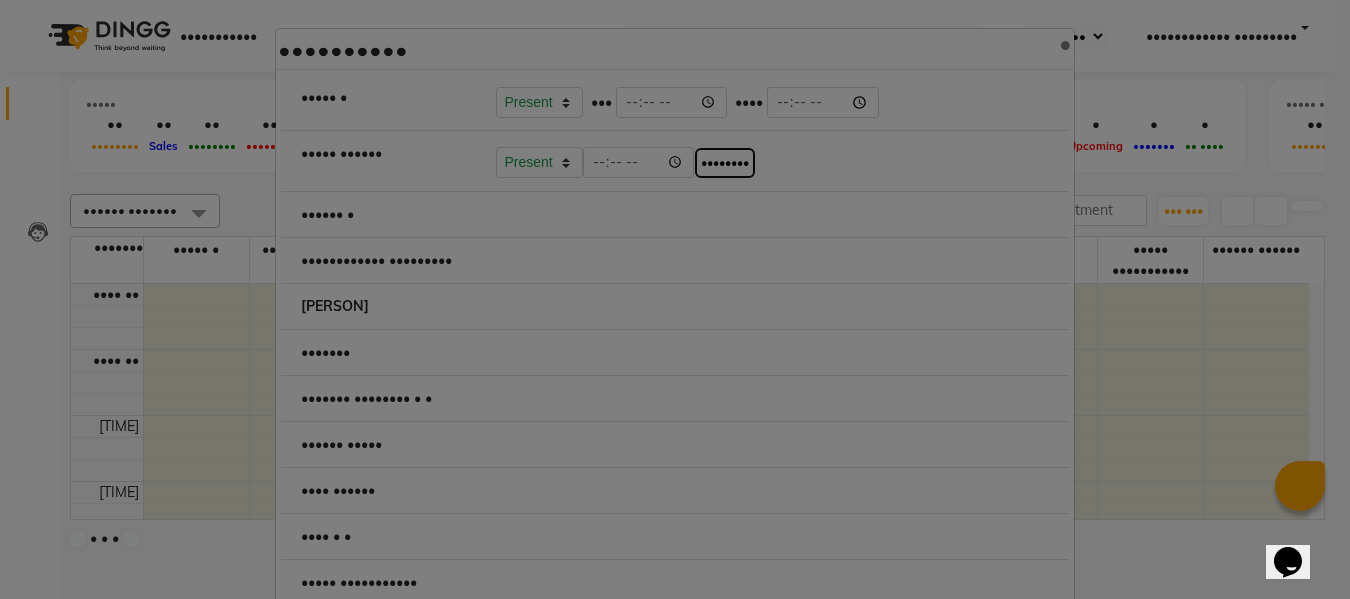 click on "••••••••" at bounding box center [725, 163] 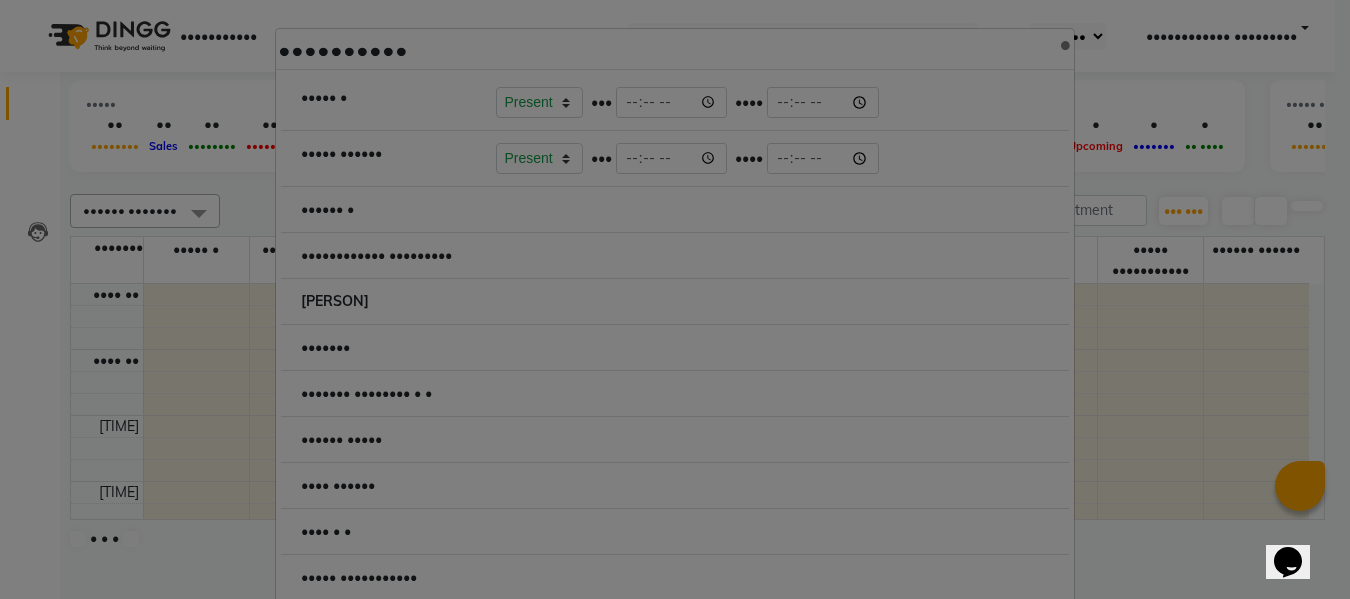 click at bounding box center [496, 199] 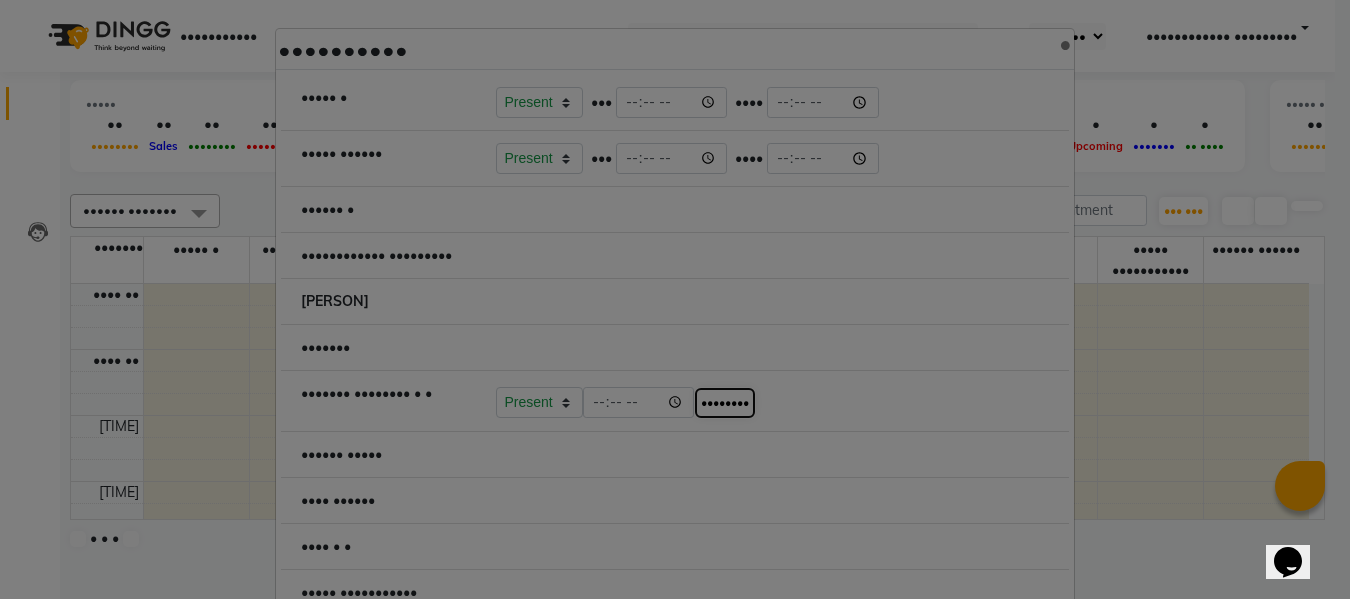 click on "••••••••" at bounding box center (725, 403) 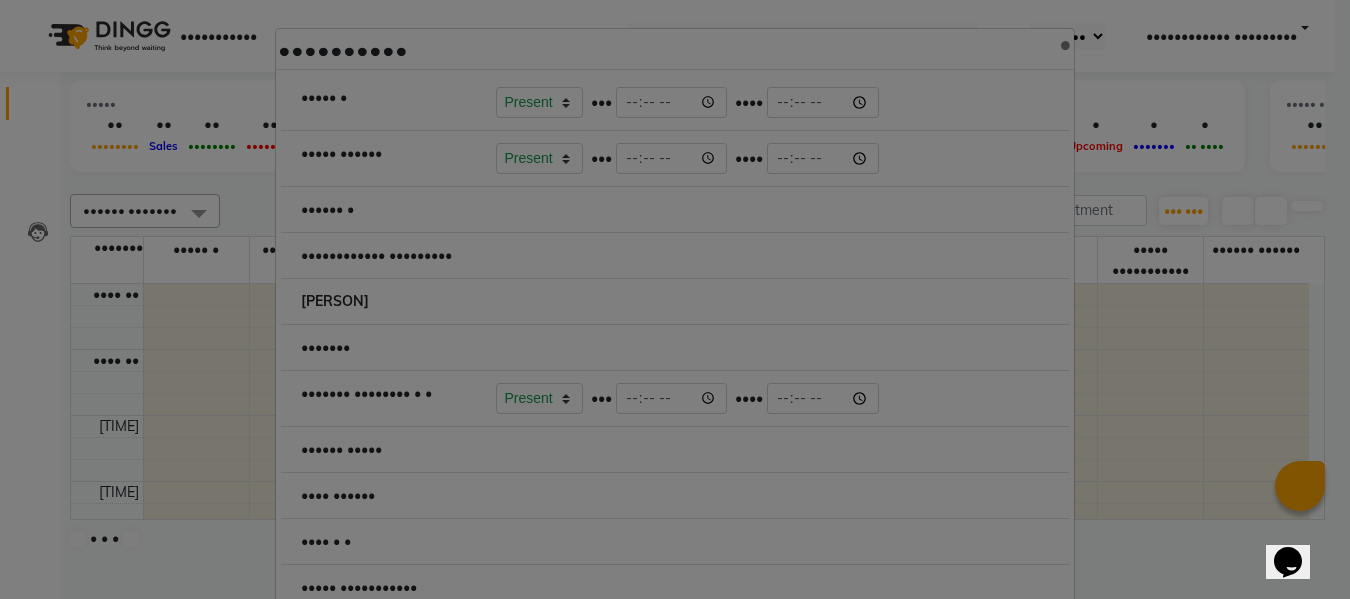 click at bounding box center (496, 199) 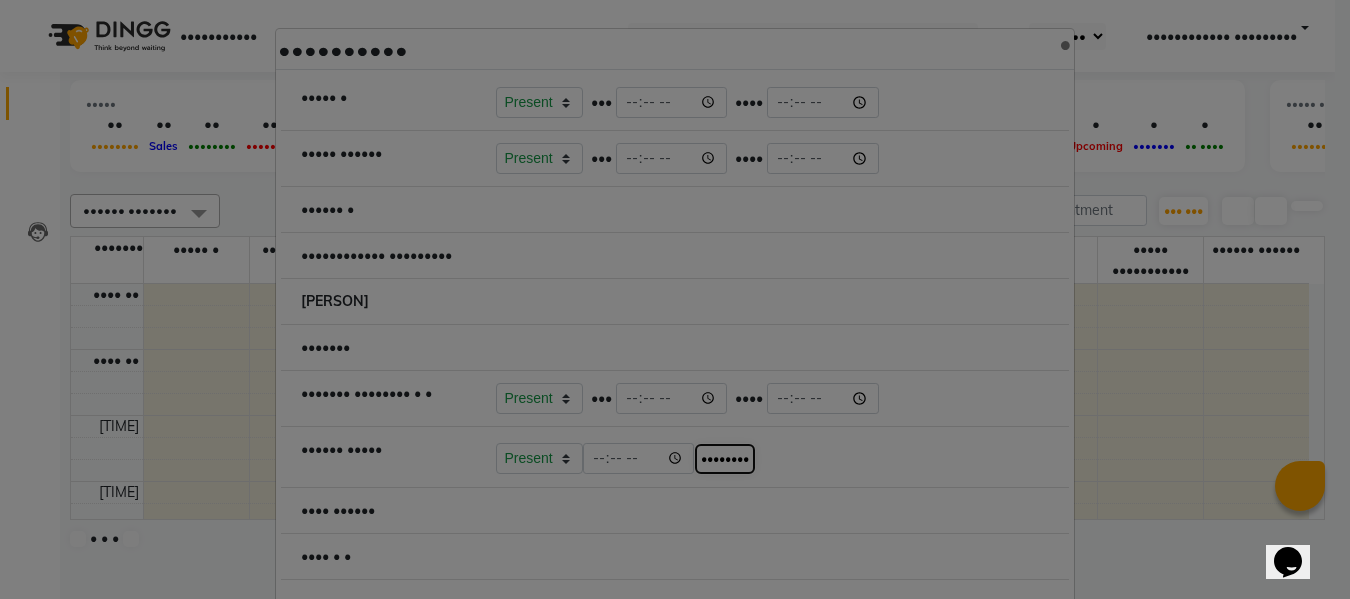 click on "••••••••" at bounding box center [725, 459] 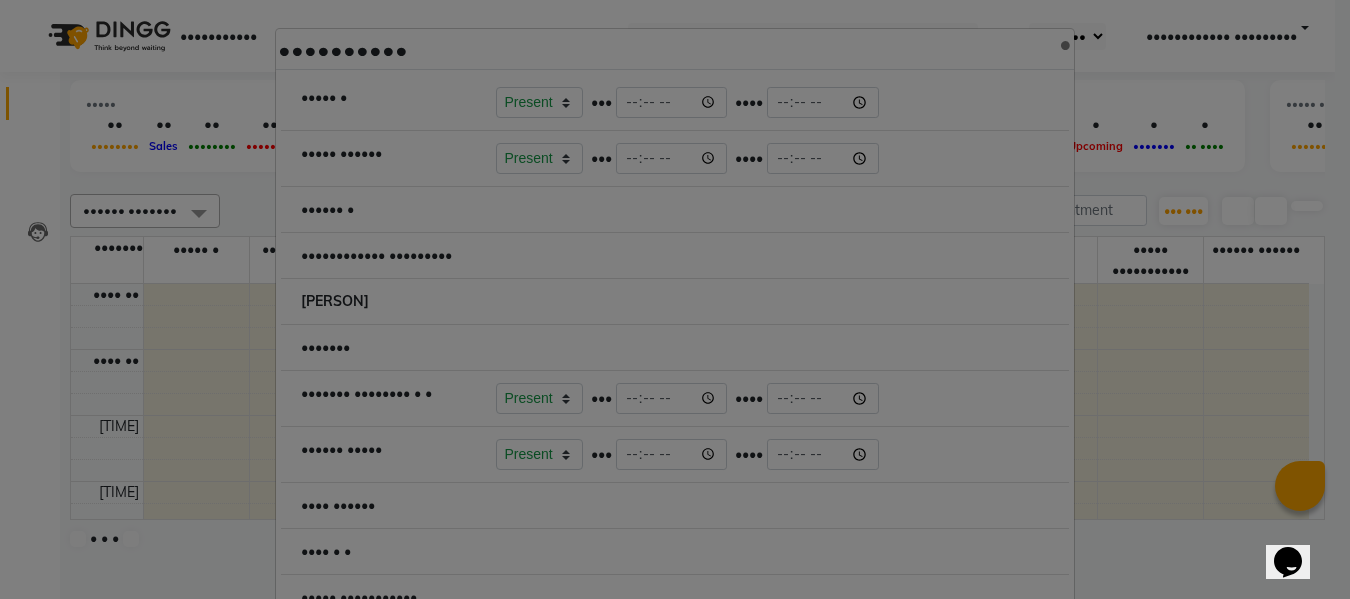 click at bounding box center (496, 199) 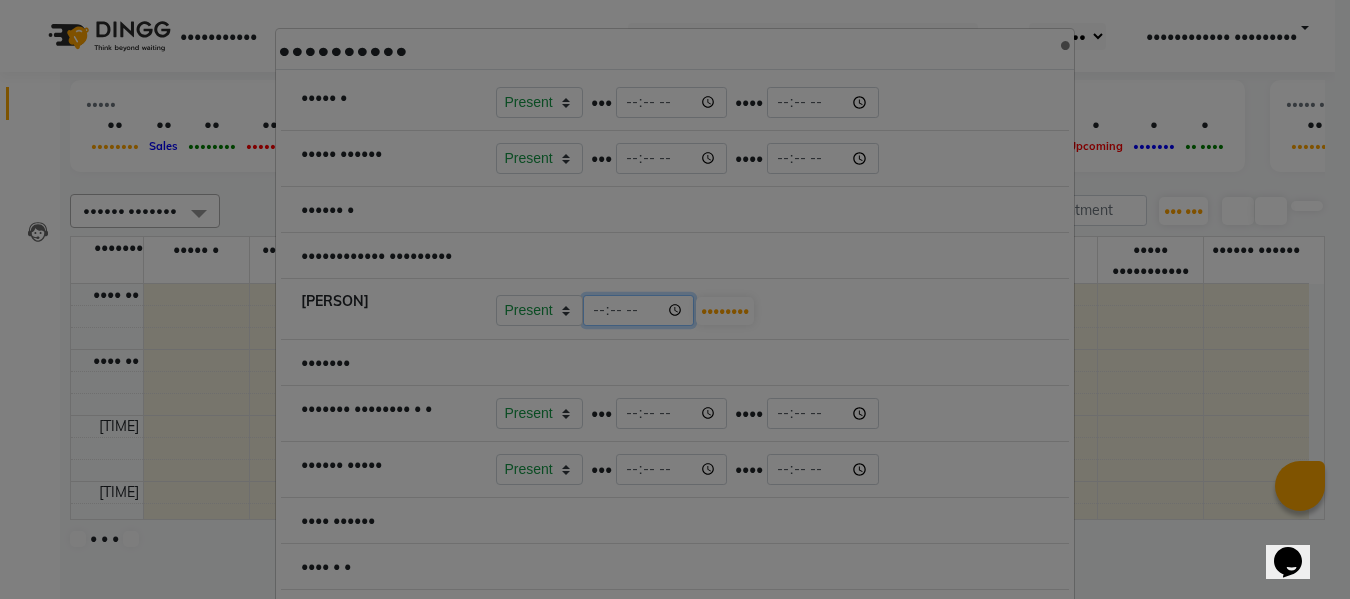 click on "•••••" at bounding box center [639, 310] 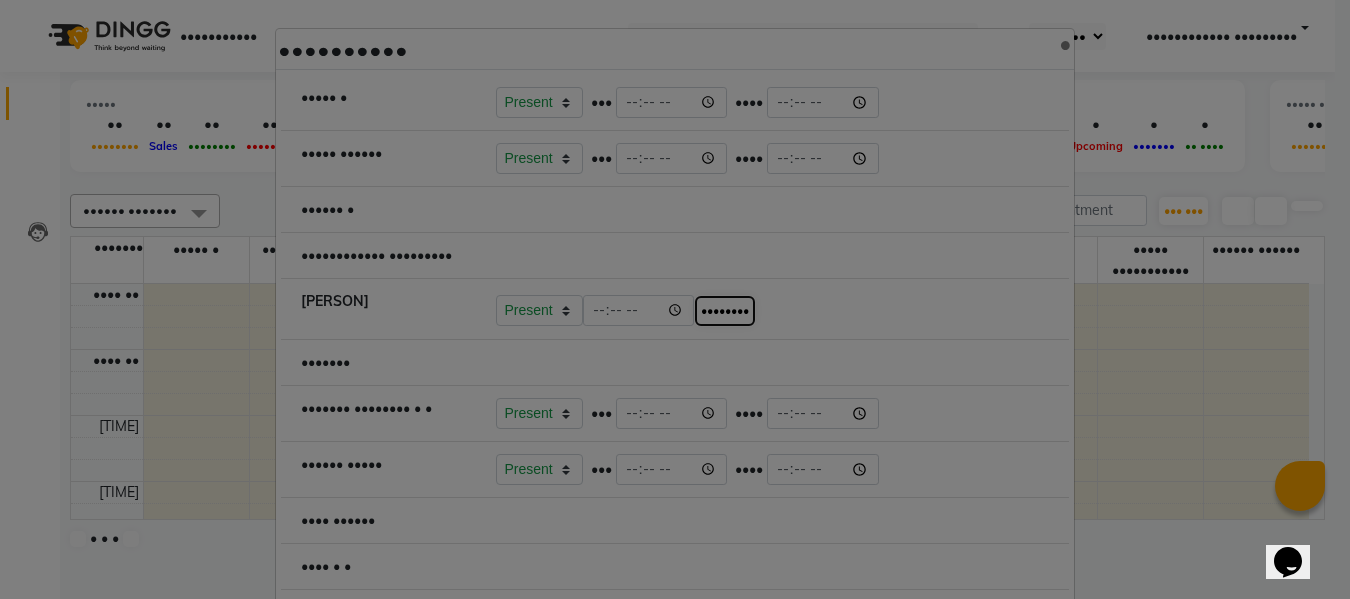 type on "•••••" 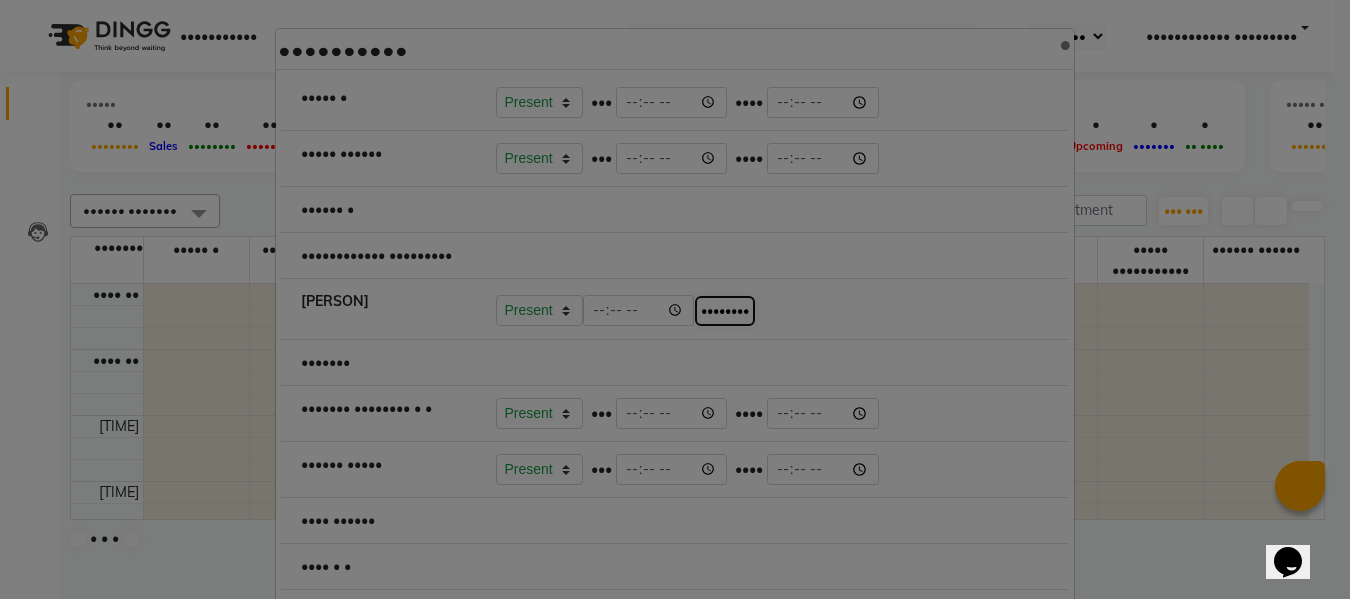 click on "••••••••" at bounding box center (725, 311) 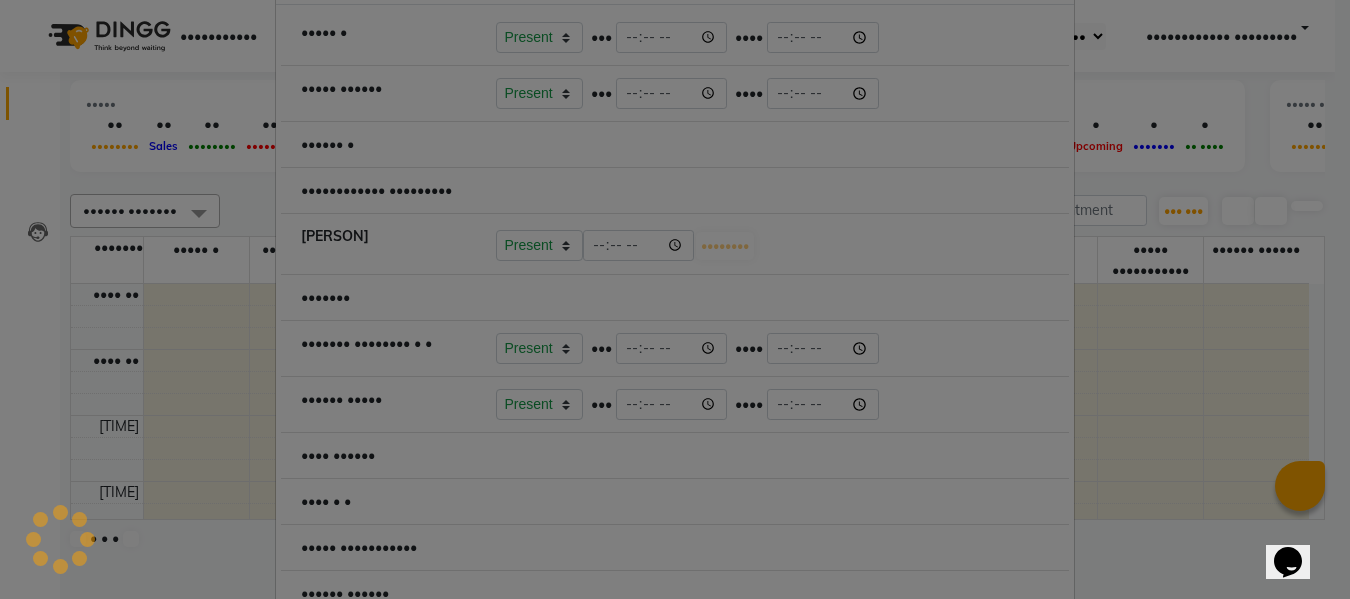 scroll, scrollTop: 100, scrollLeft: 0, axis: vertical 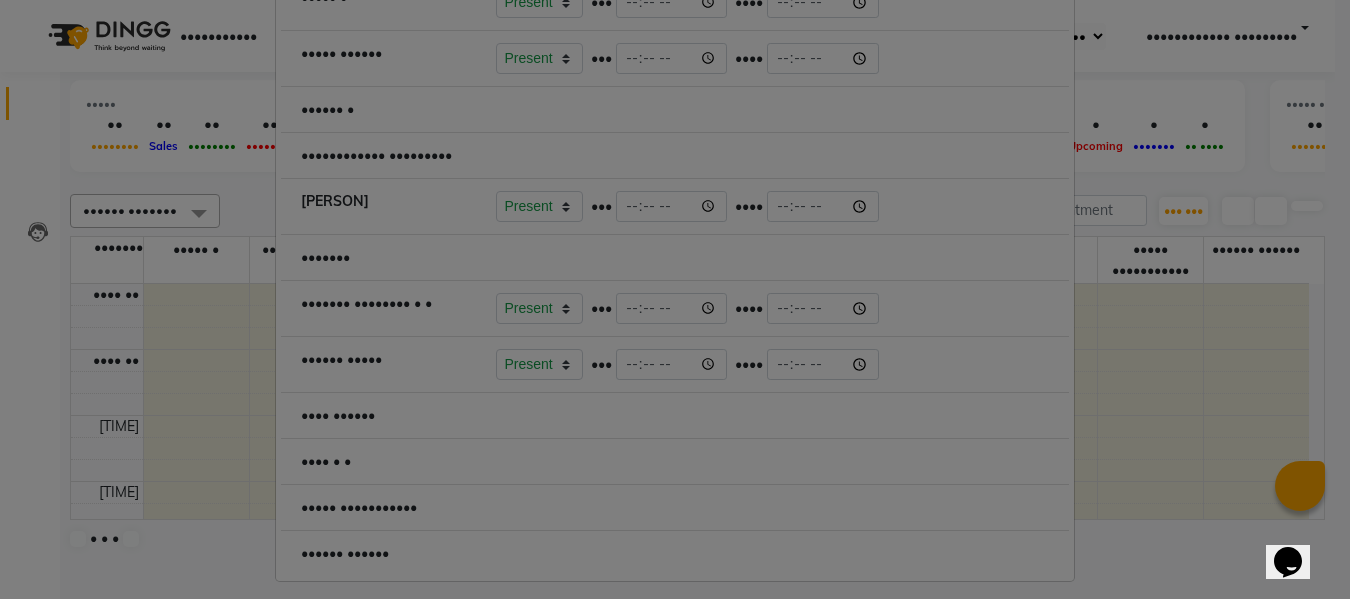 click at bounding box center [773, 2] 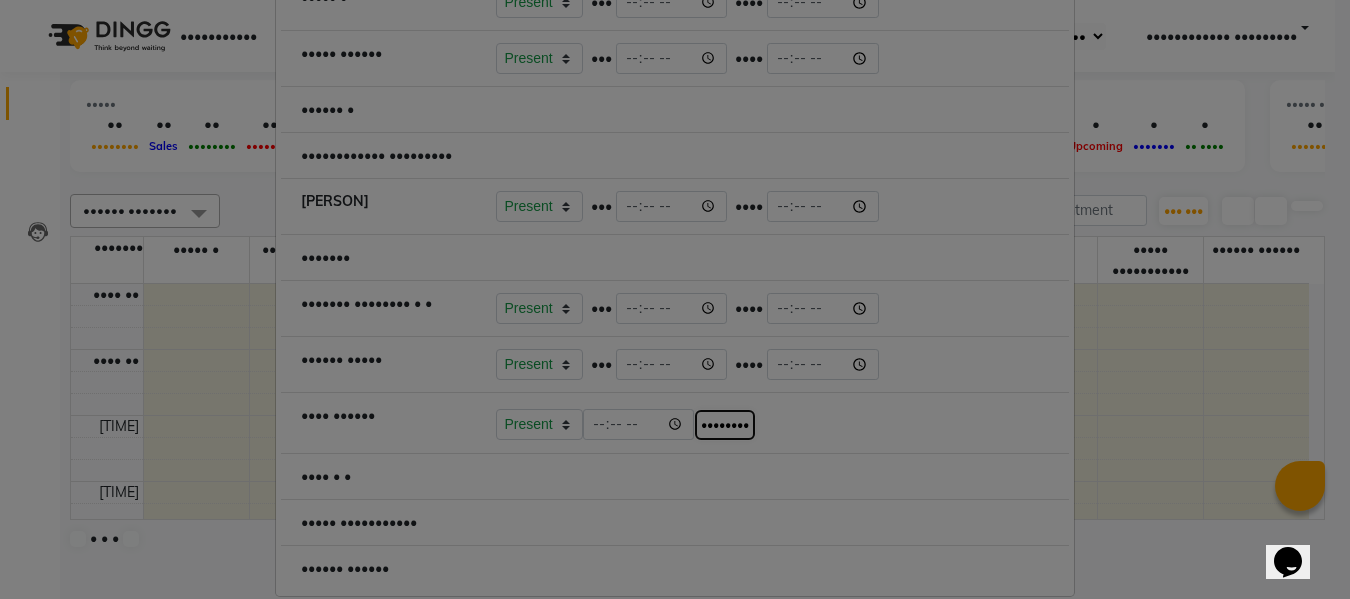 click on "••••••••" at bounding box center (725, 425) 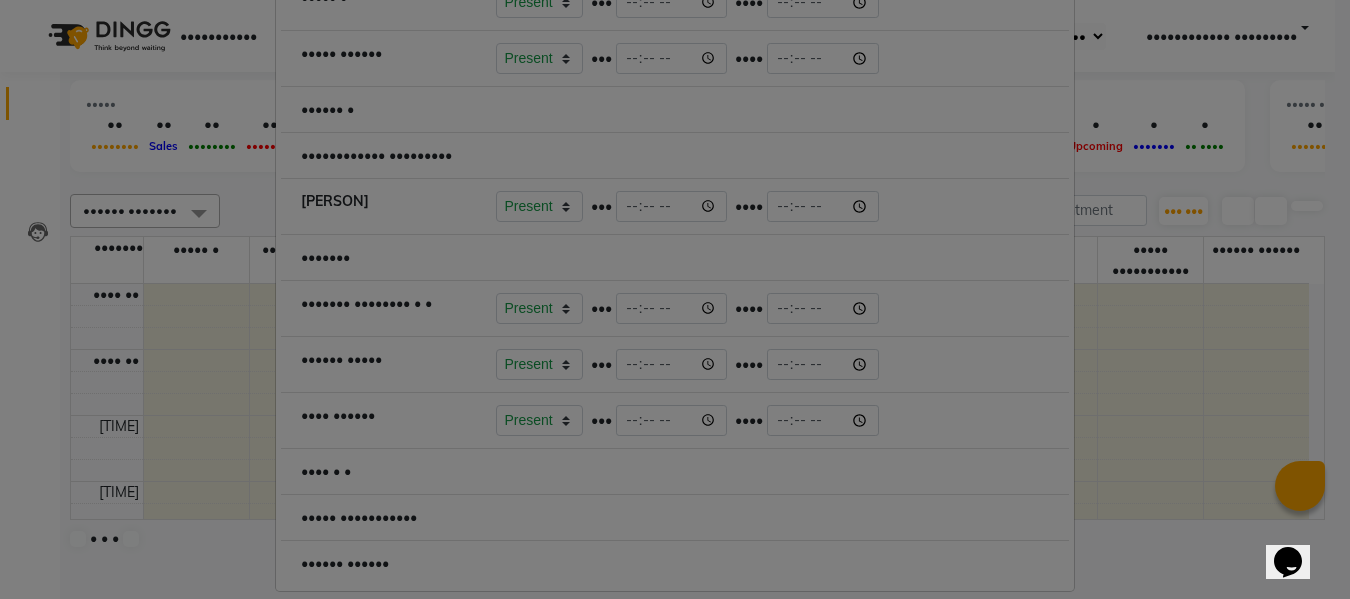 click at bounding box center (496, 99) 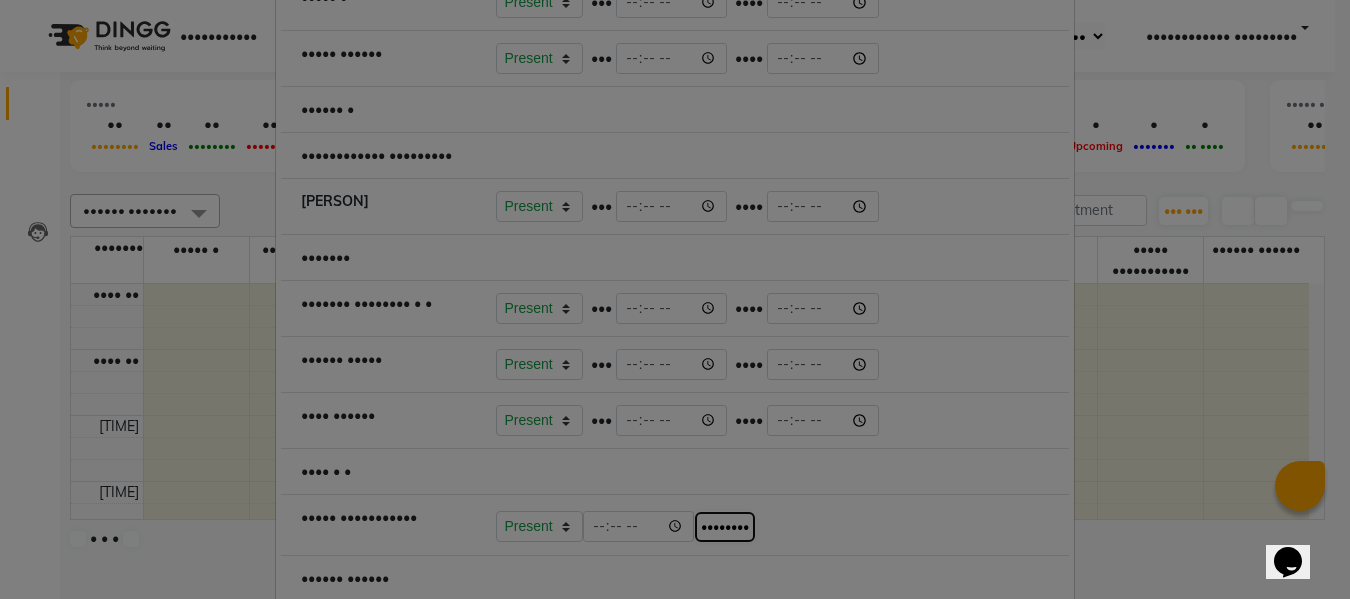 click on "••••••••" at bounding box center (725, 527) 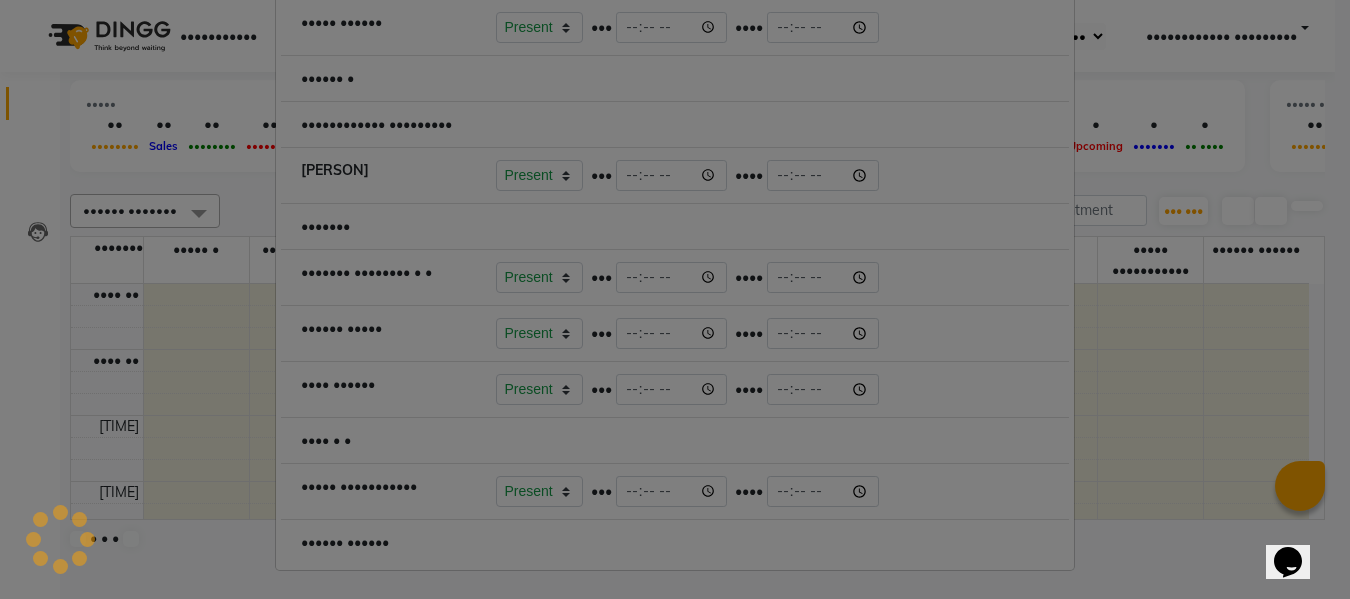 scroll, scrollTop: 152, scrollLeft: 0, axis: vertical 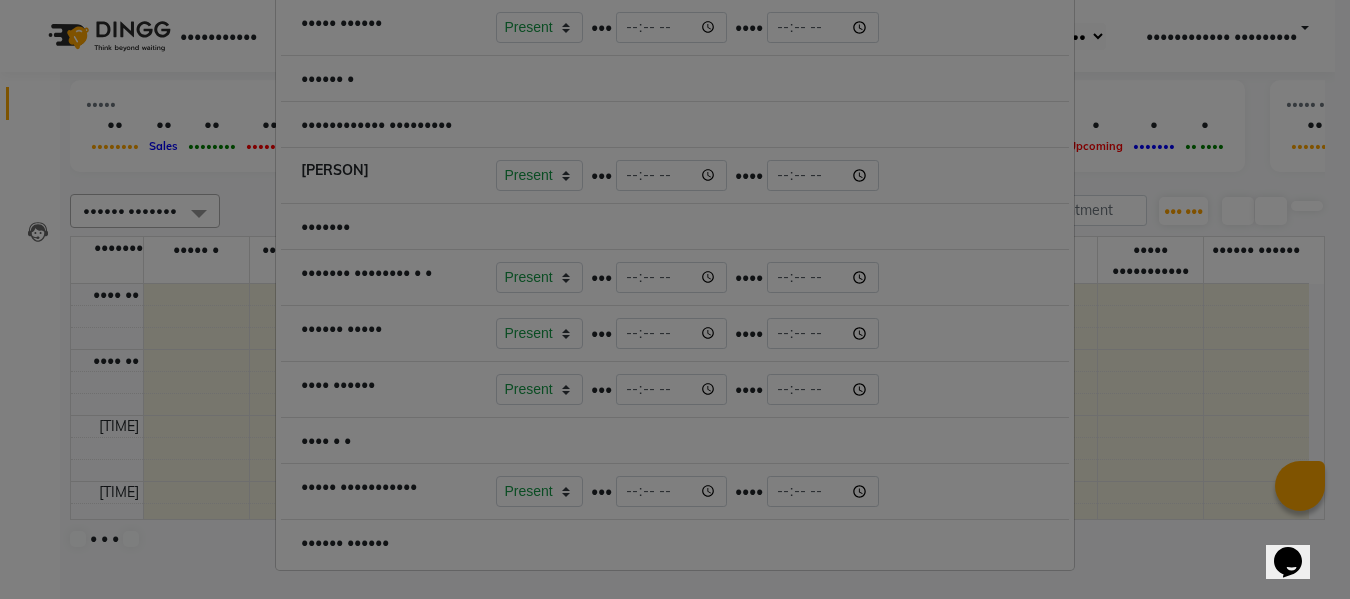 click at bounding box center [496, 68] 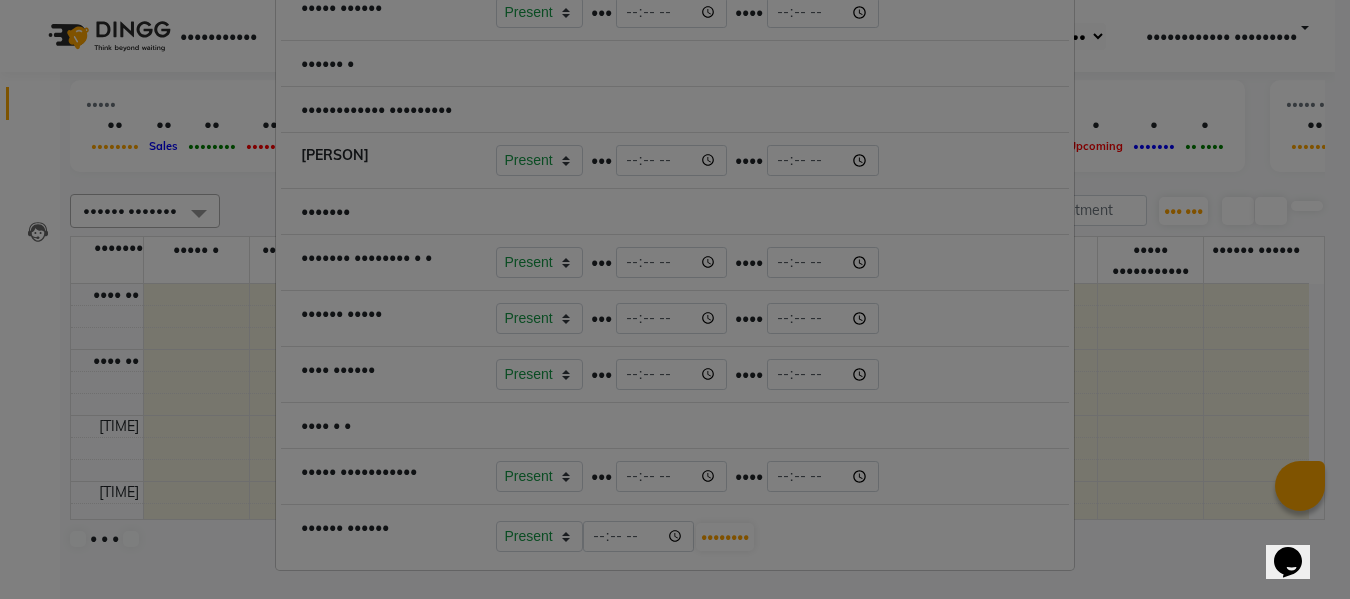 scroll, scrollTop: 157, scrollLeft: 0, axis: vertical 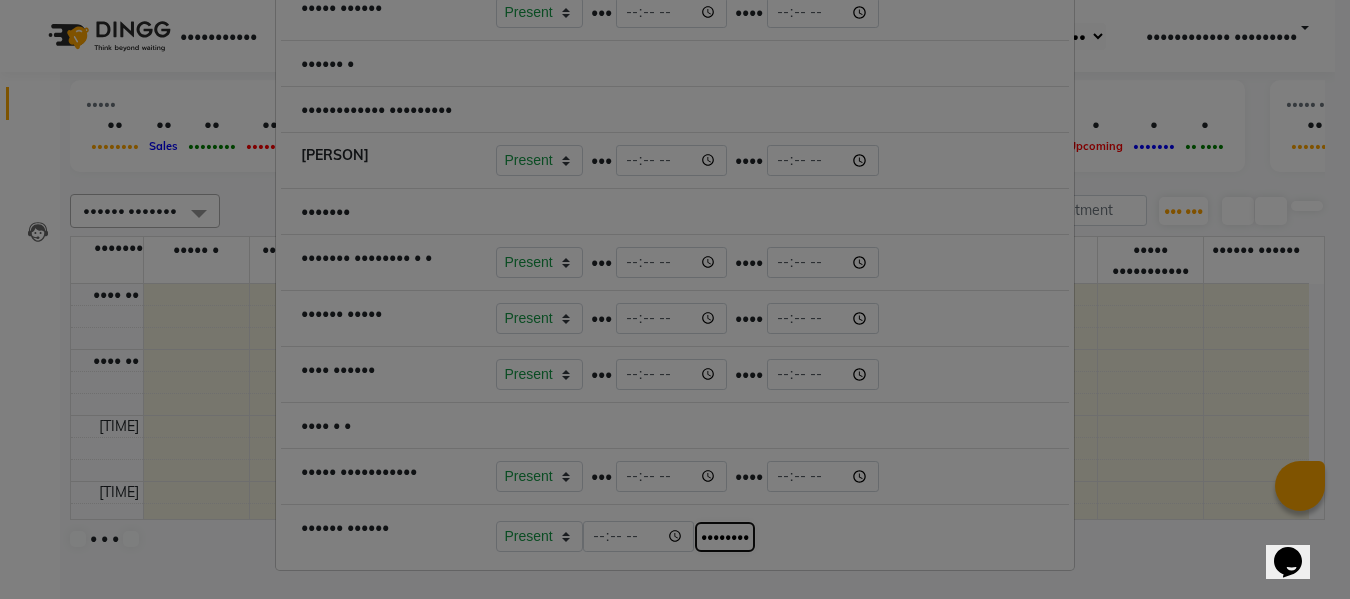 click on "••••••••" at bounding box center [725, 537] 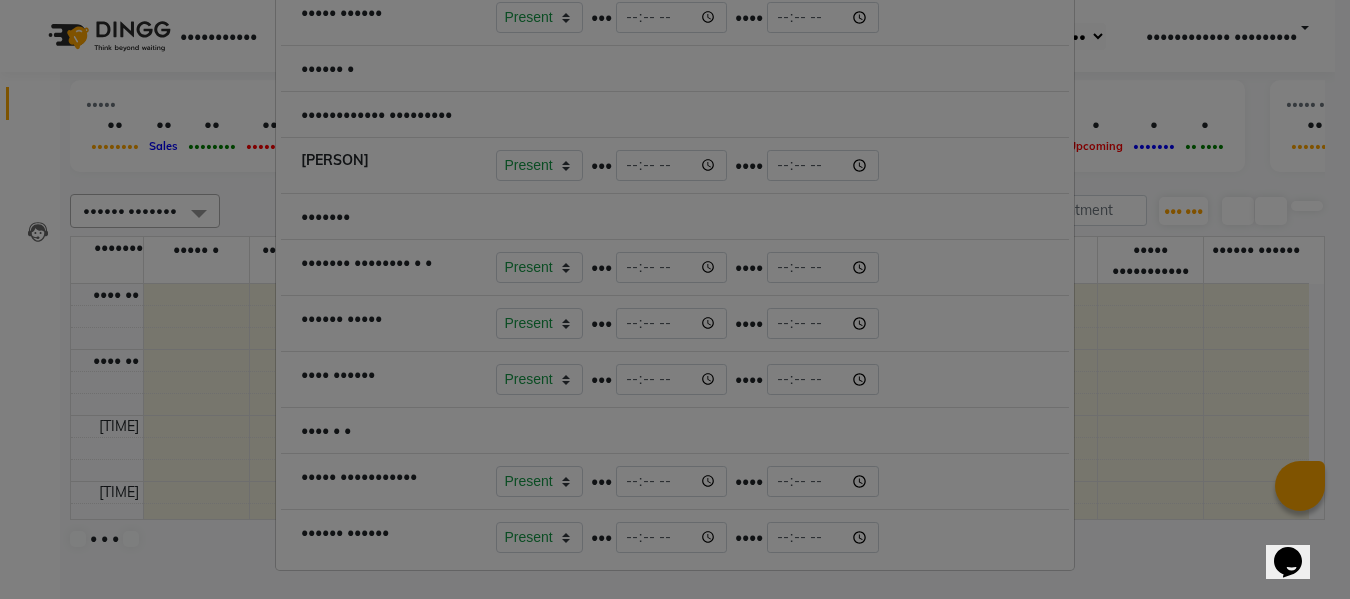click at bounding box center (496, 58) 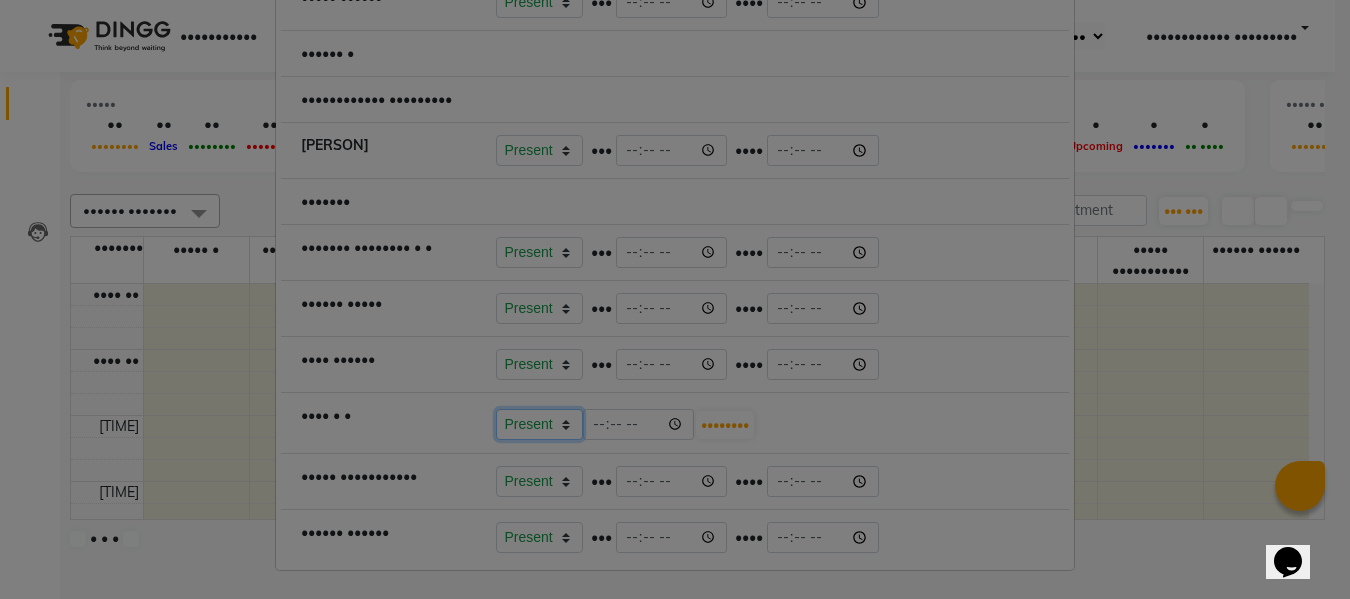 click on "••••••• •••••• •••• •••• ••• •••••• •••" at bounding box center [539, 424] 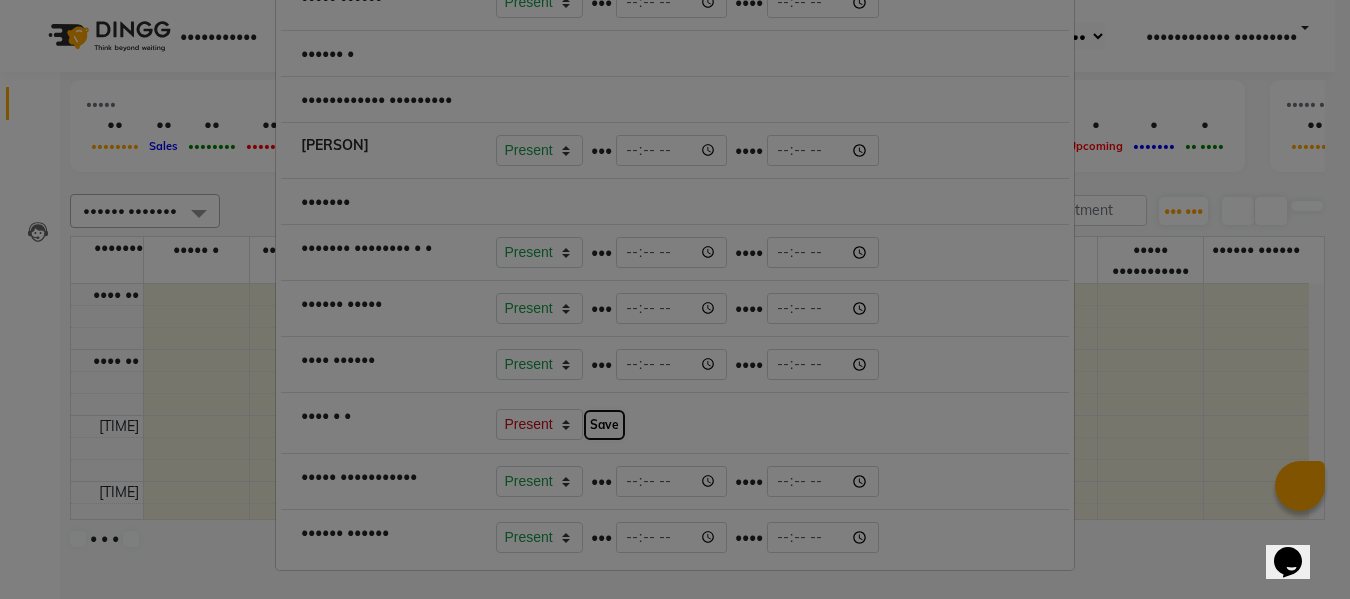 click on "Save" at bounding box center [604, 425] 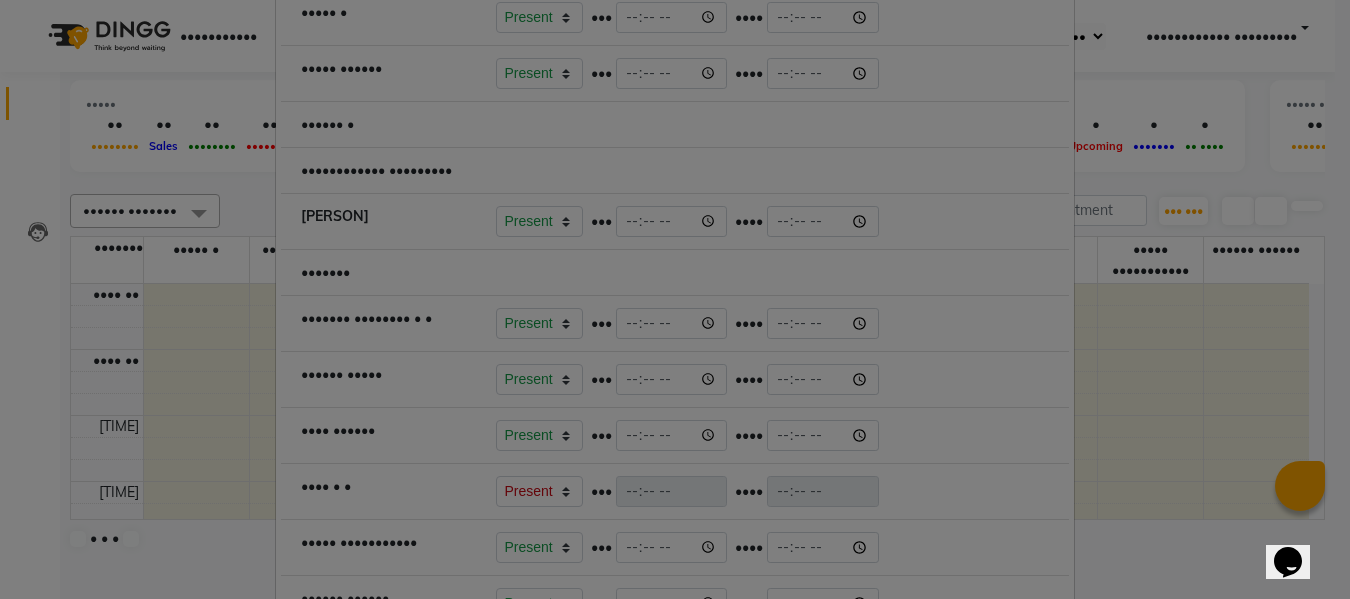 scroll, scrollTop: 0, scrollLeft: 0, axis: both 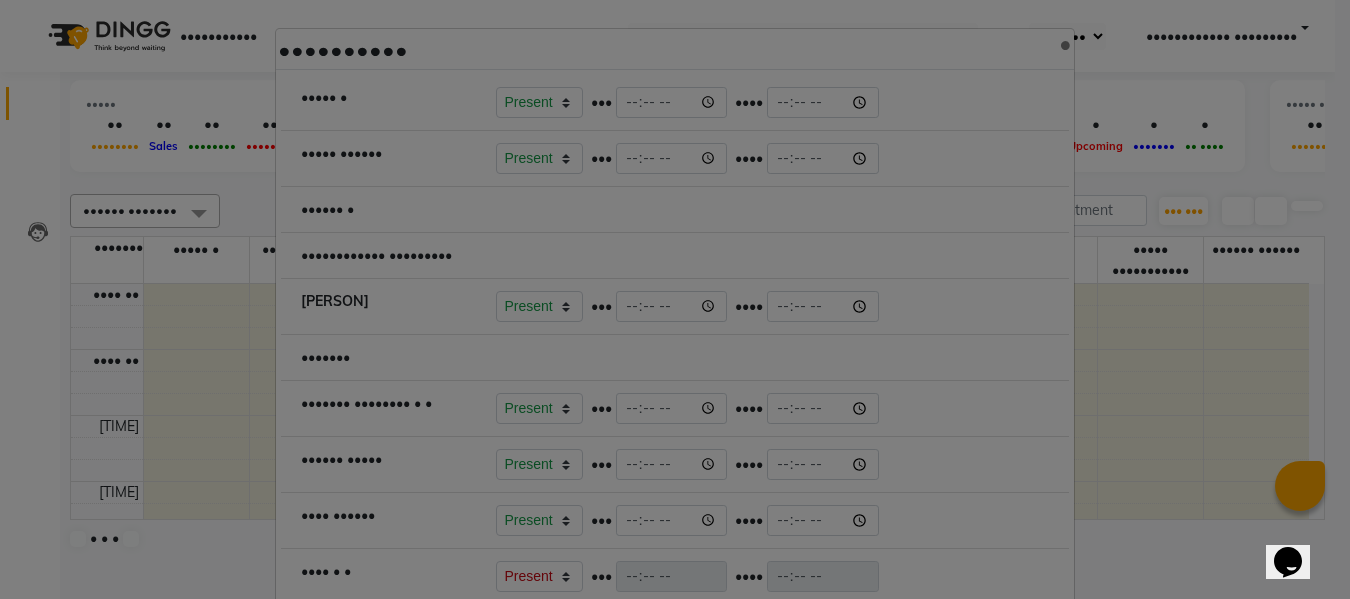 click on "•••••••••••• •••••••• •••••••••••" at bounding box center (667, 609) 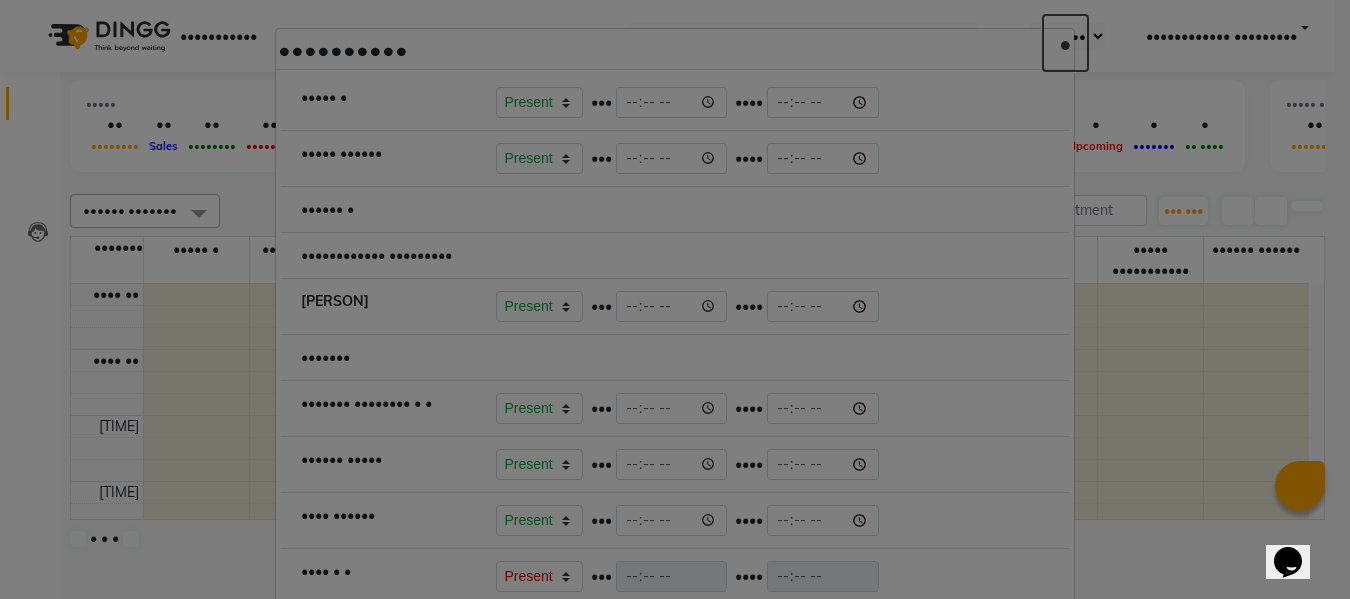 click on "•" at bounding box center (1065, 43) 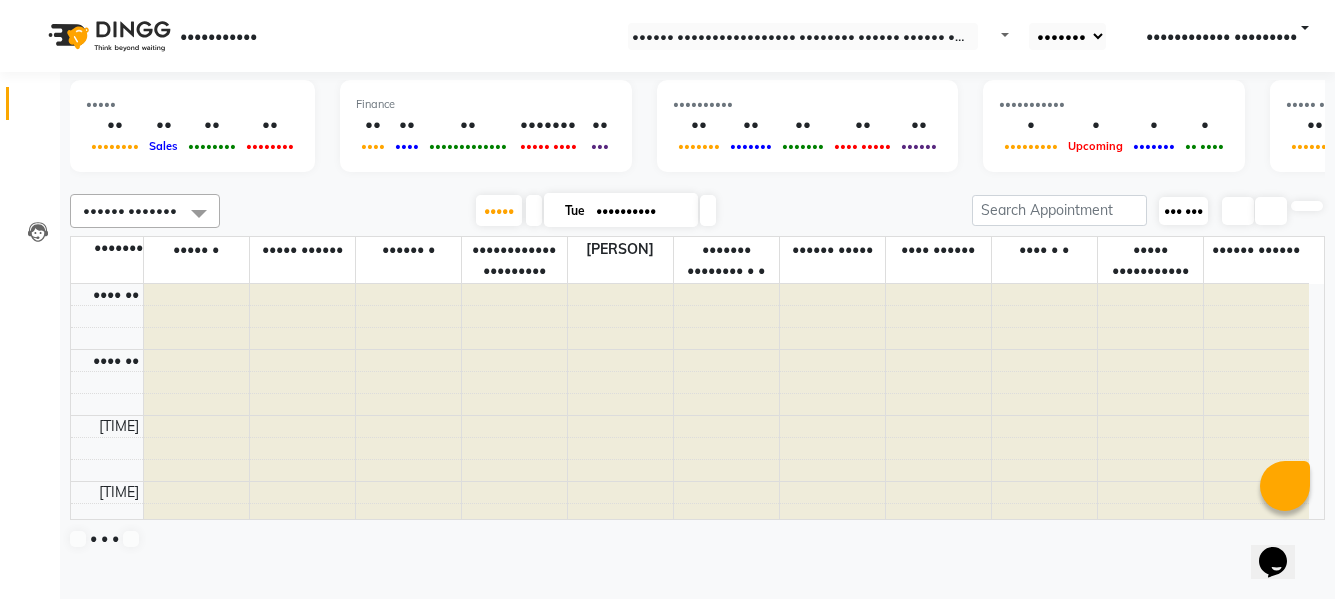 click on "••• •••" at bounding box center [1183, 210] 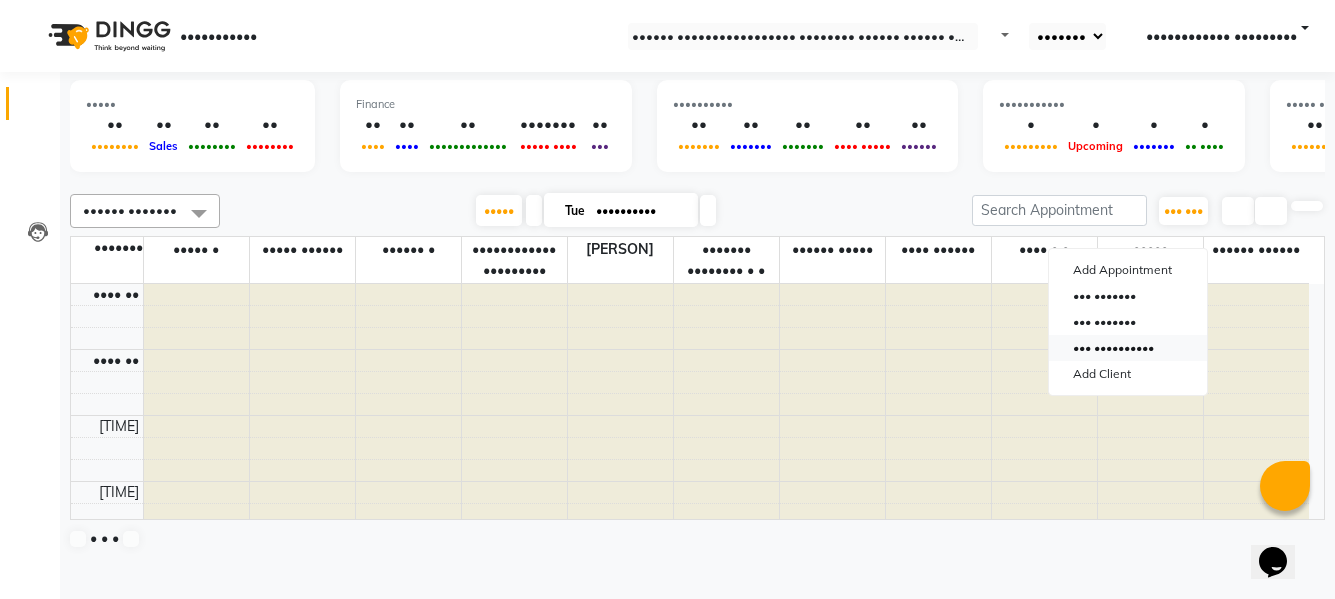 click on "••• ••••••••••" at bounding box center (1128, 348) 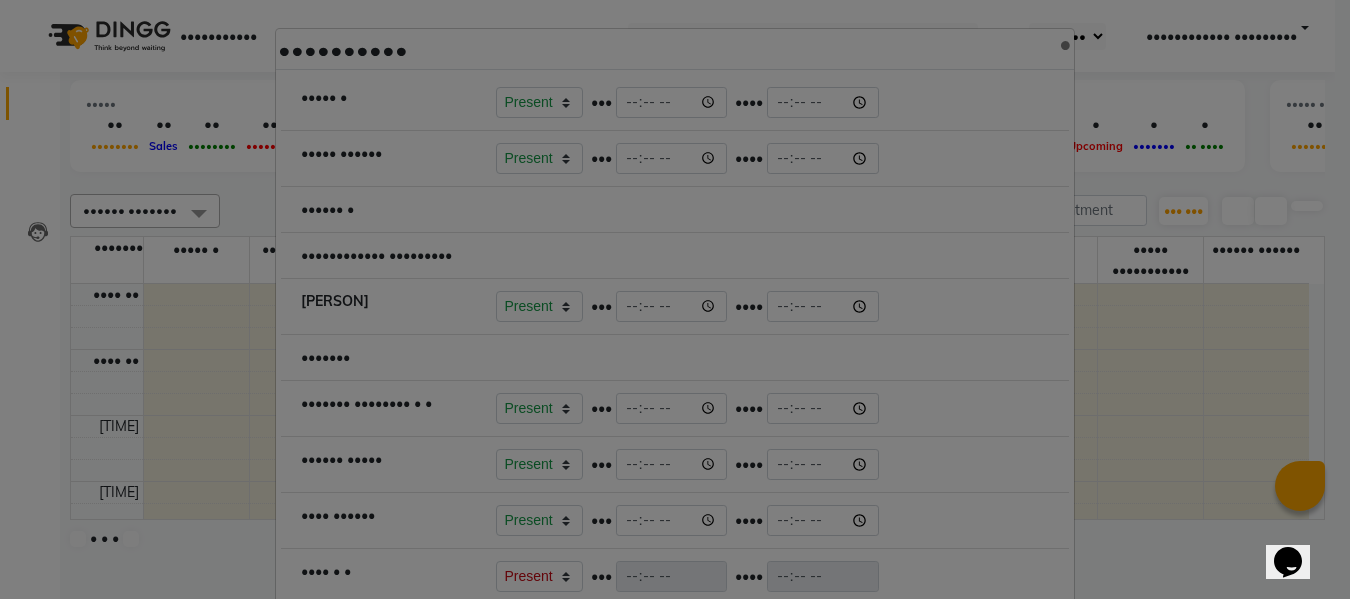 click at bounding box center (496, 199) 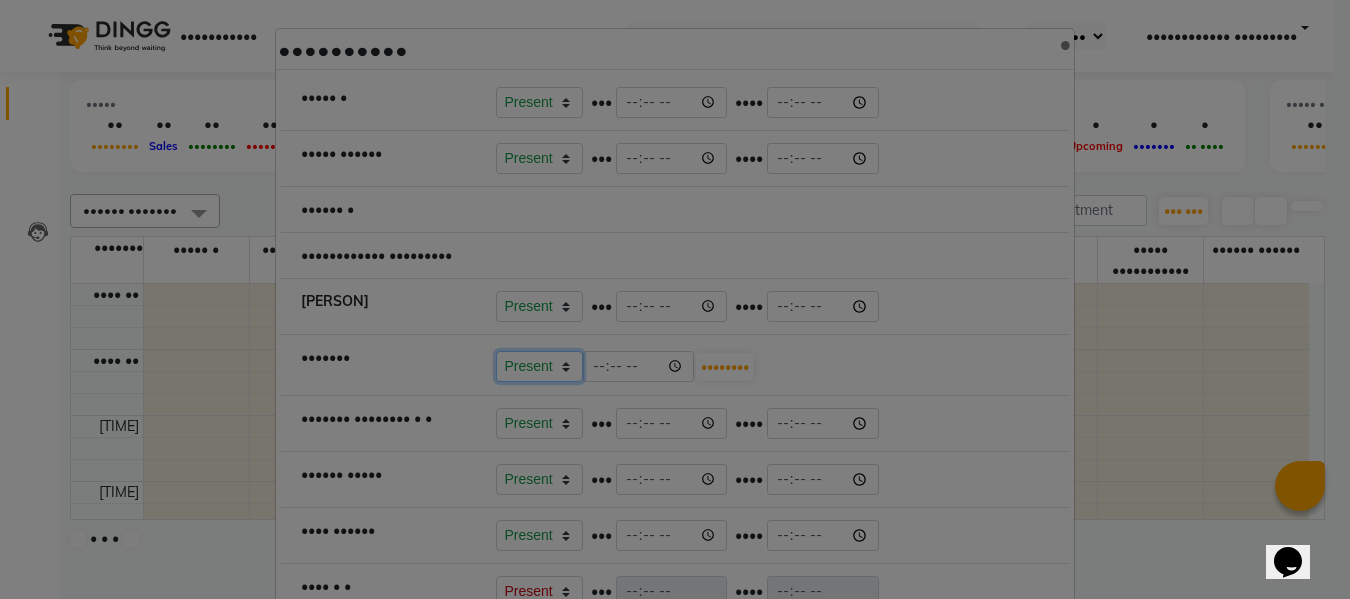 click on "••••••• •••••• •••• •••• ••• •••••• •••" at bounding box center [539, 366] 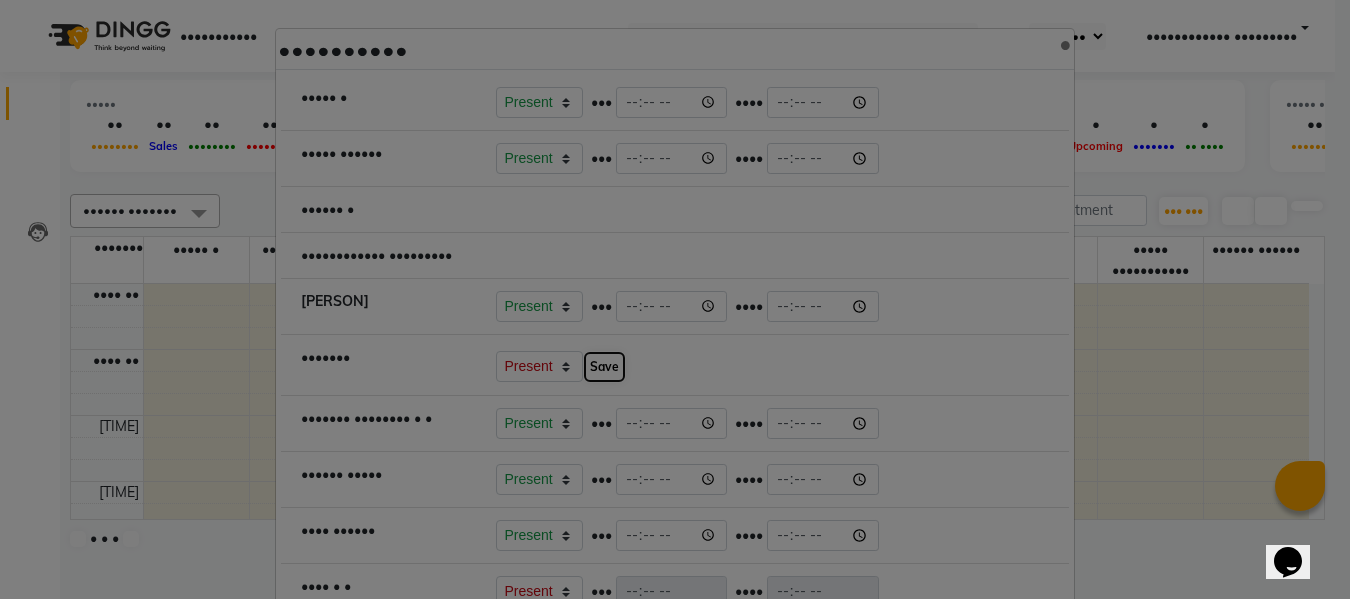 click on "Save" at bounding box center (604, 367) 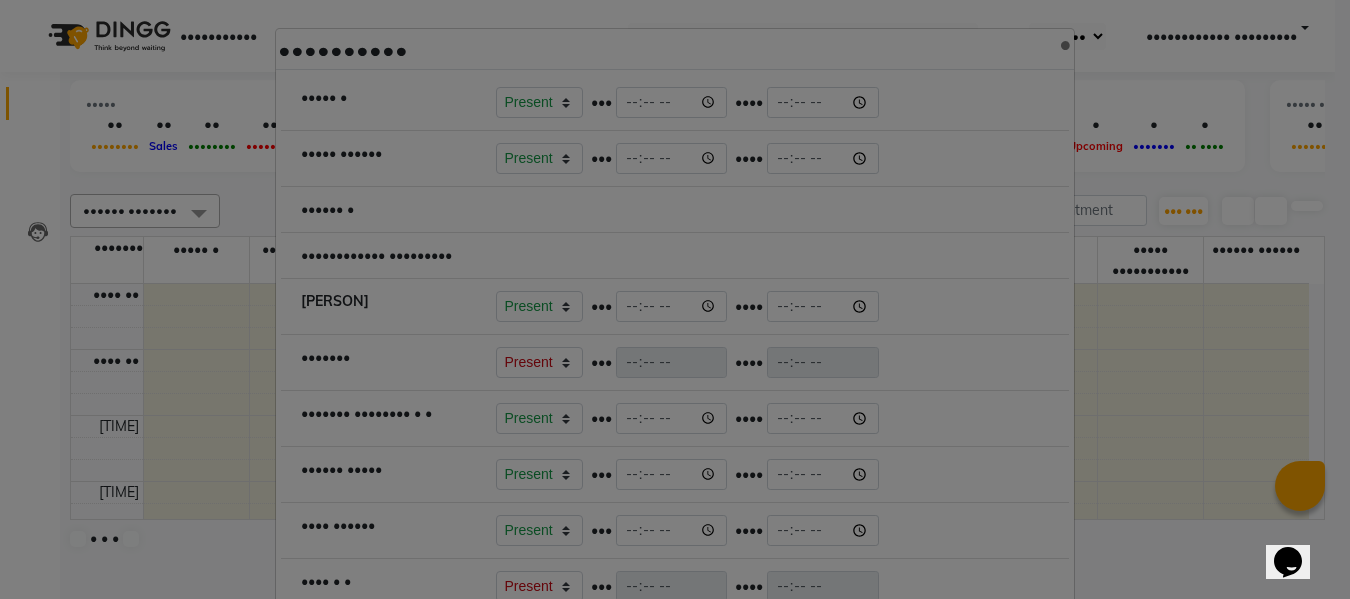 click at bounding box center [496, 199] 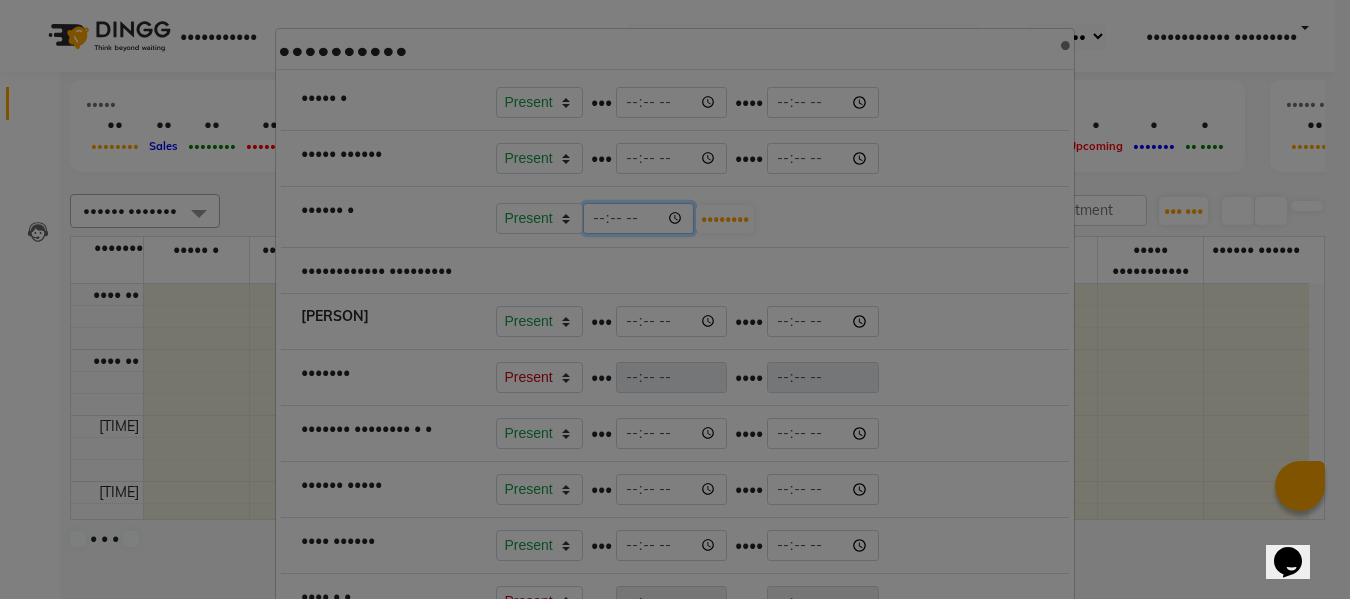 click on "•••••" at bounding box center (639, 218) 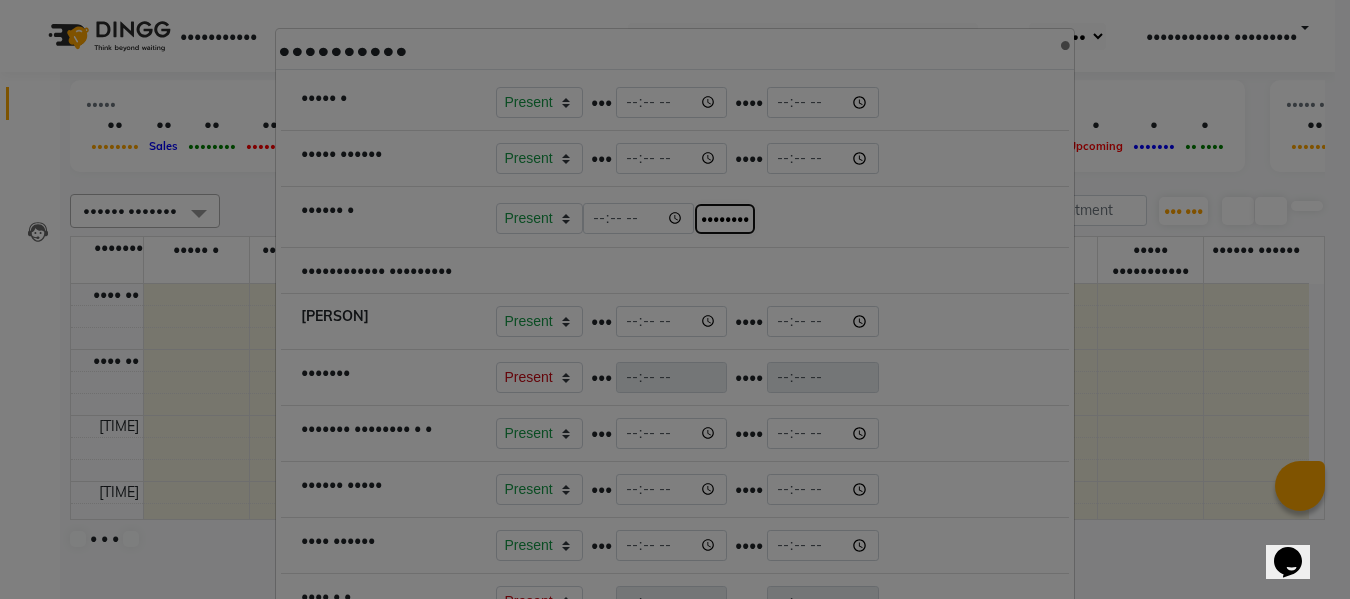 type on "•••••" 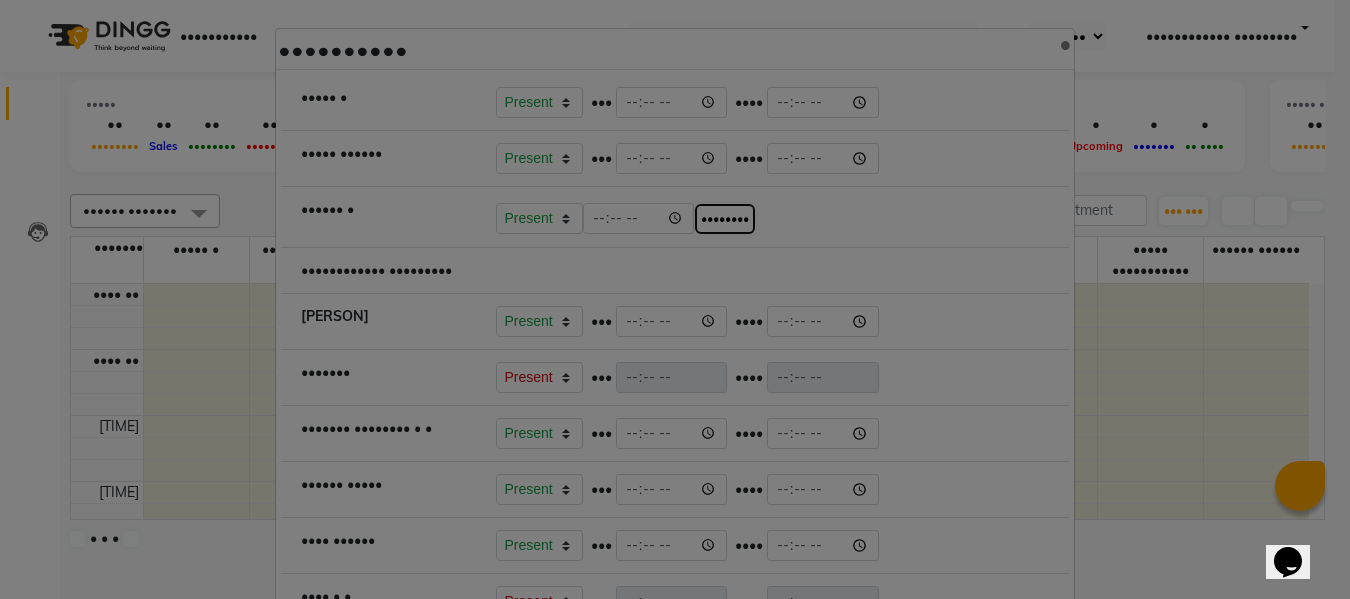 click on "••••••••" at bounding box center (725, 219) 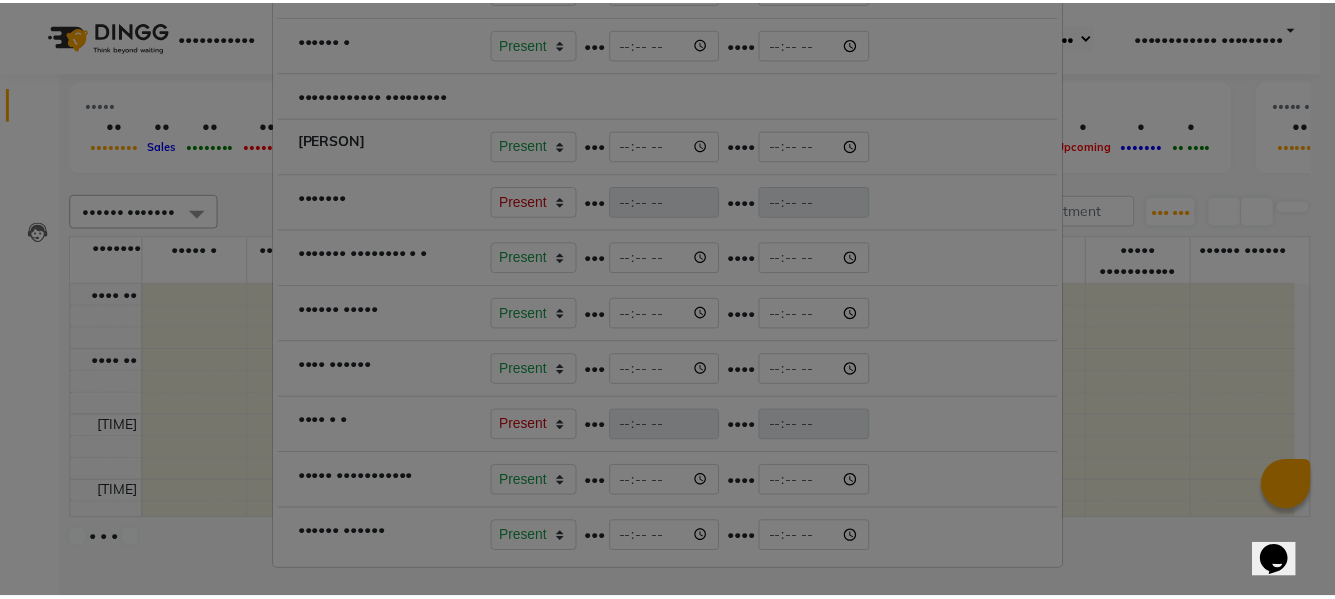 scroll, scrollTop: 0, scrollLeft: 0, axis: both 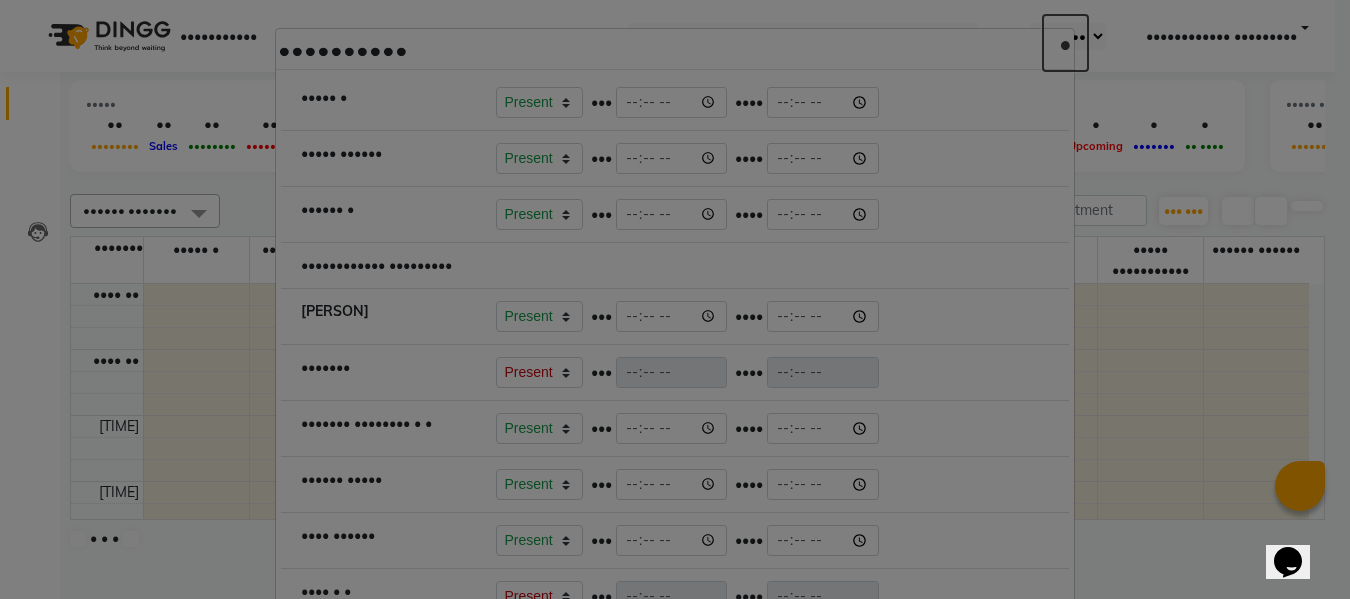 click on "•" at bounding box center (1065, 43) 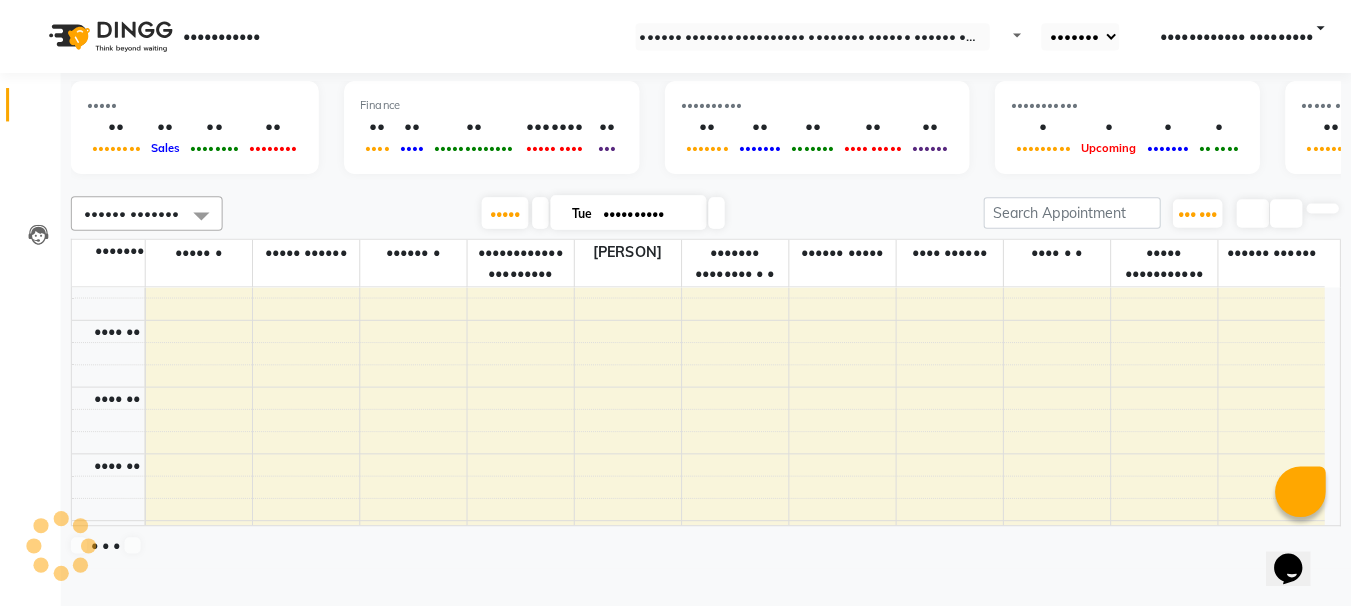 scroll, scrollTop: 2100, scrollLeft: 0, axis: vertical 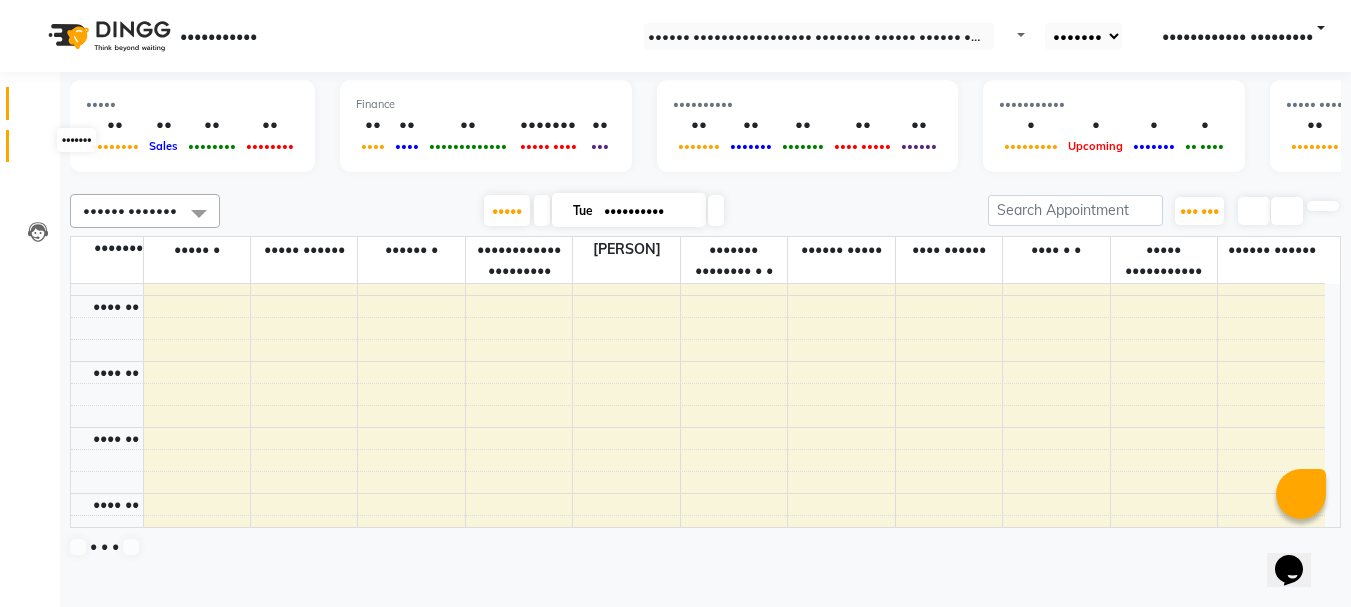 click at bounding box center [38, 151] 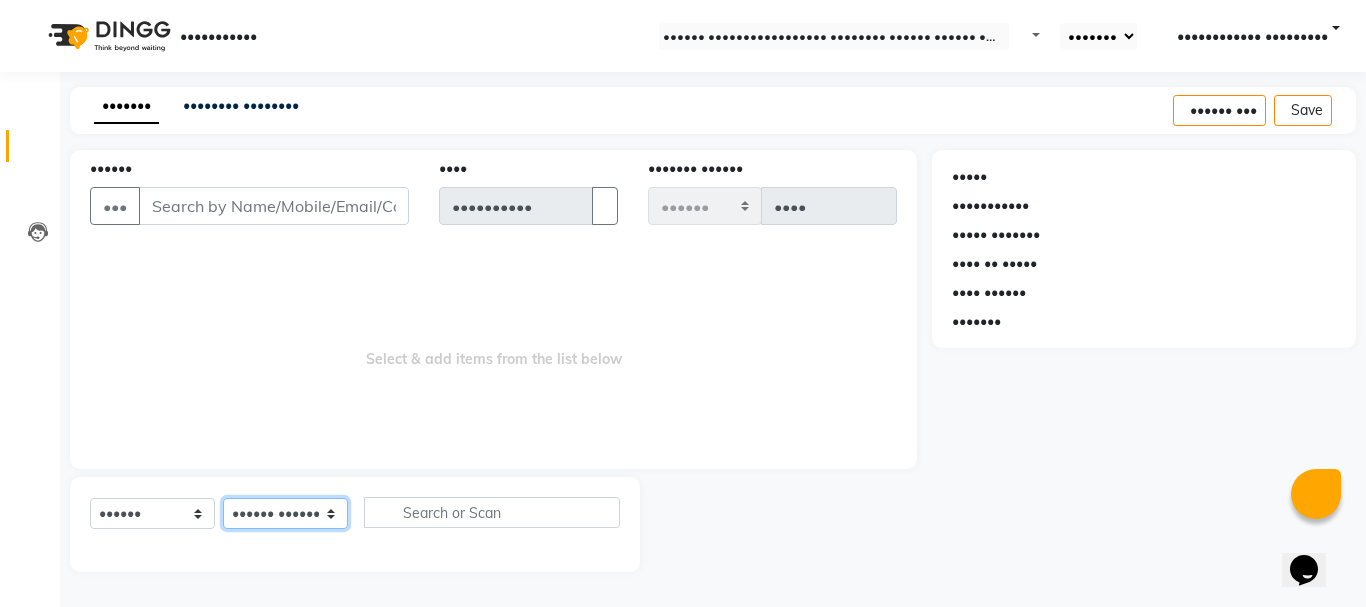 click on "•••••• •••••••" at bounding box center (285, 513) 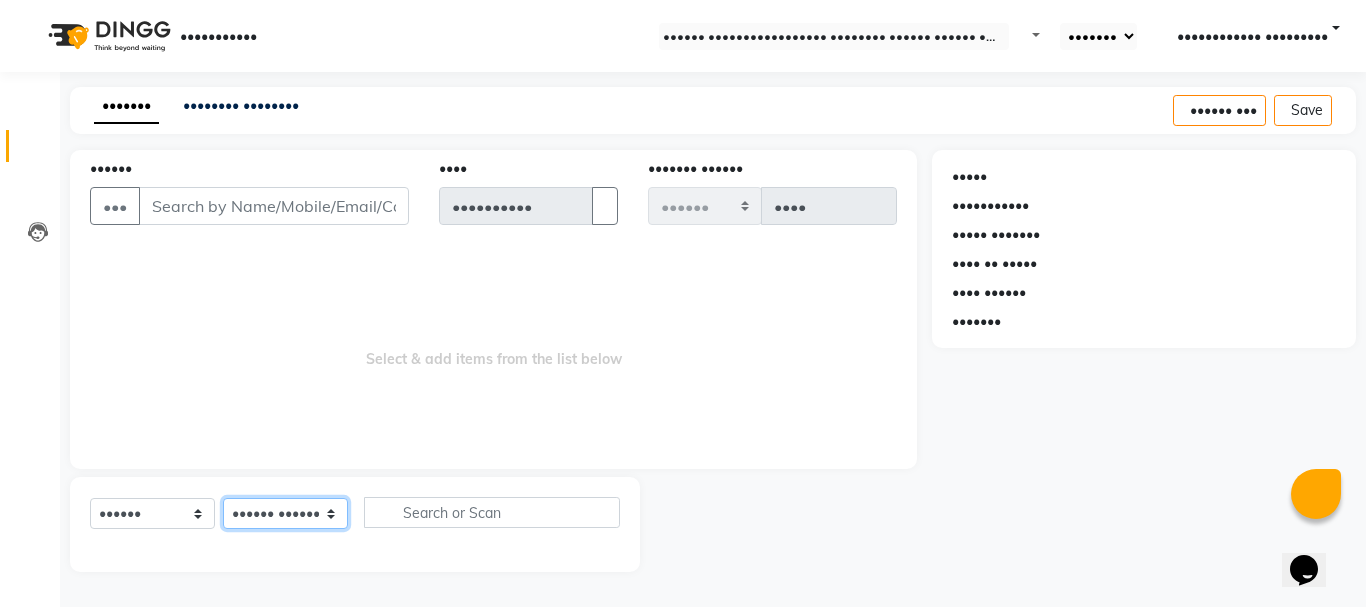 select on "•••••" 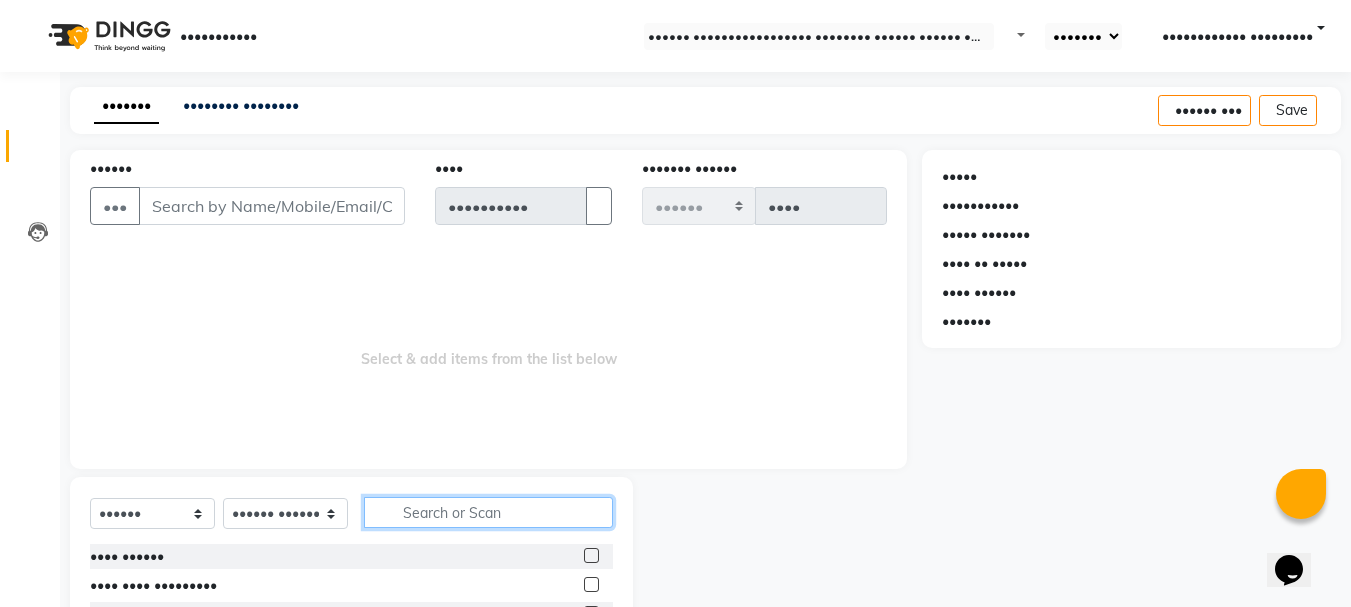 click at bounding box center [488, 512] 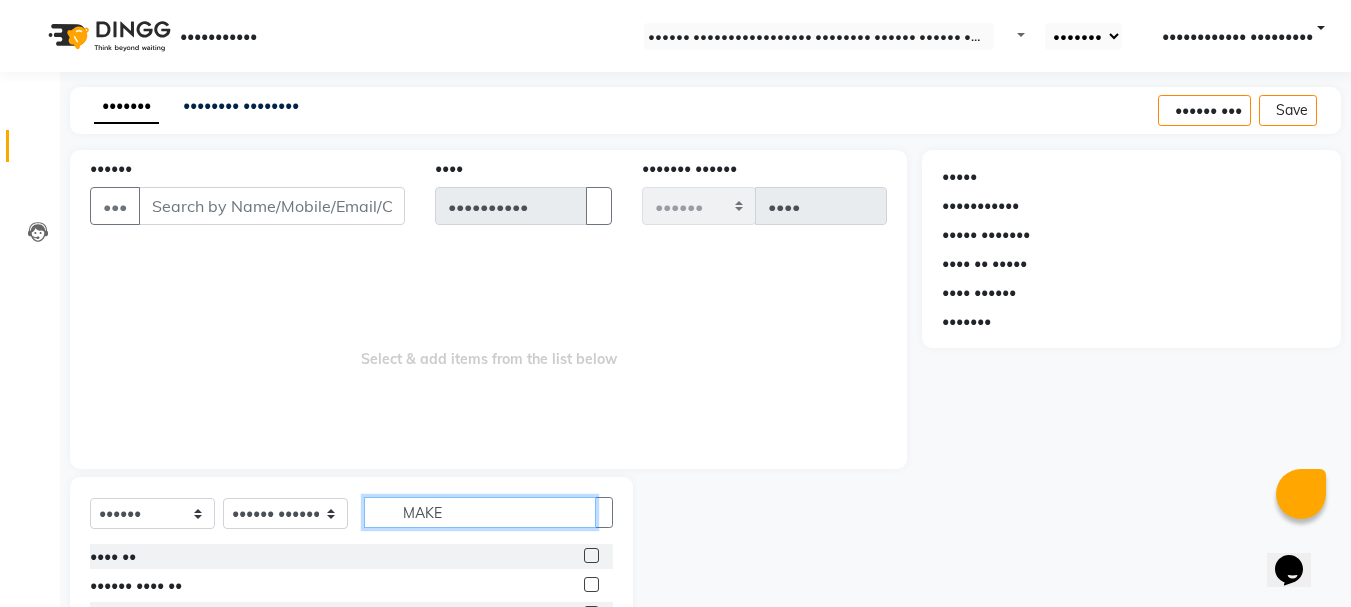 type on "MAKE" 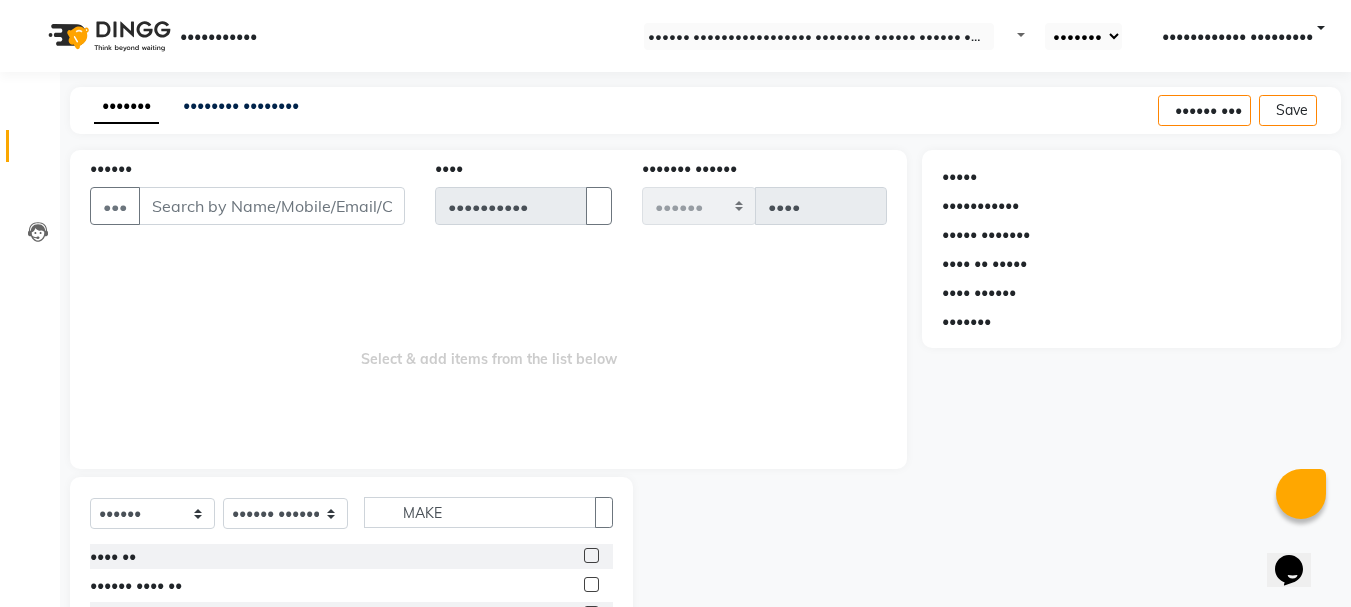 click at bounding box center (591, 555) 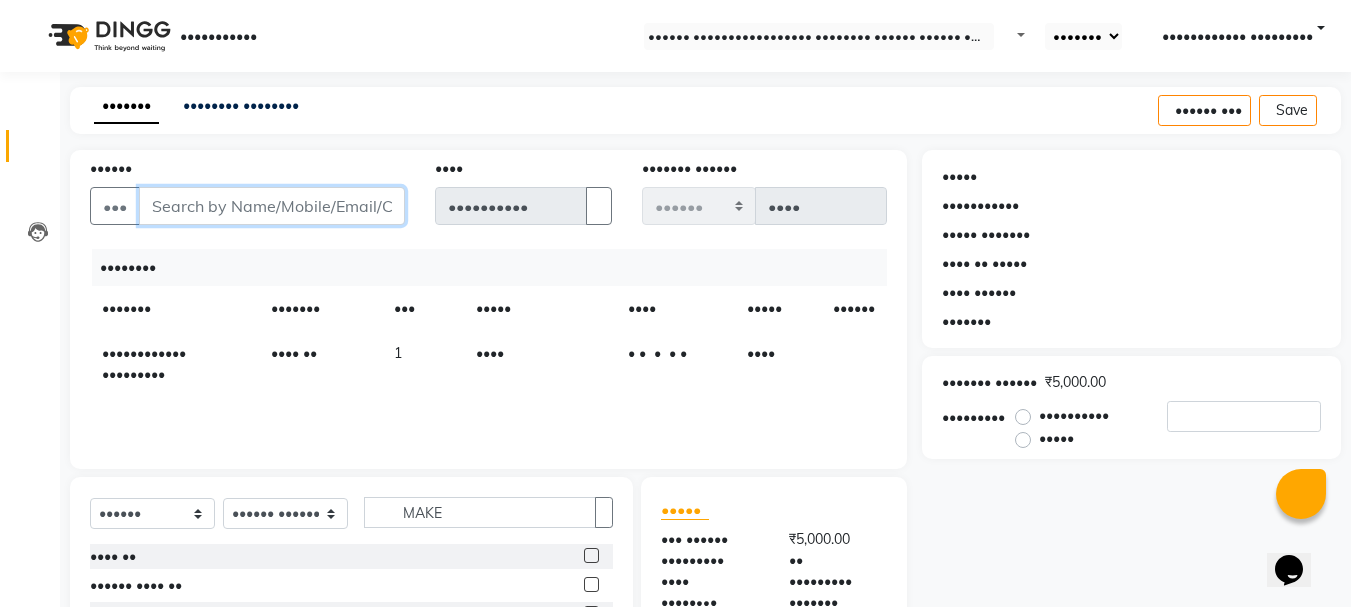 click on "••••••" at bounding box center [272, 206] 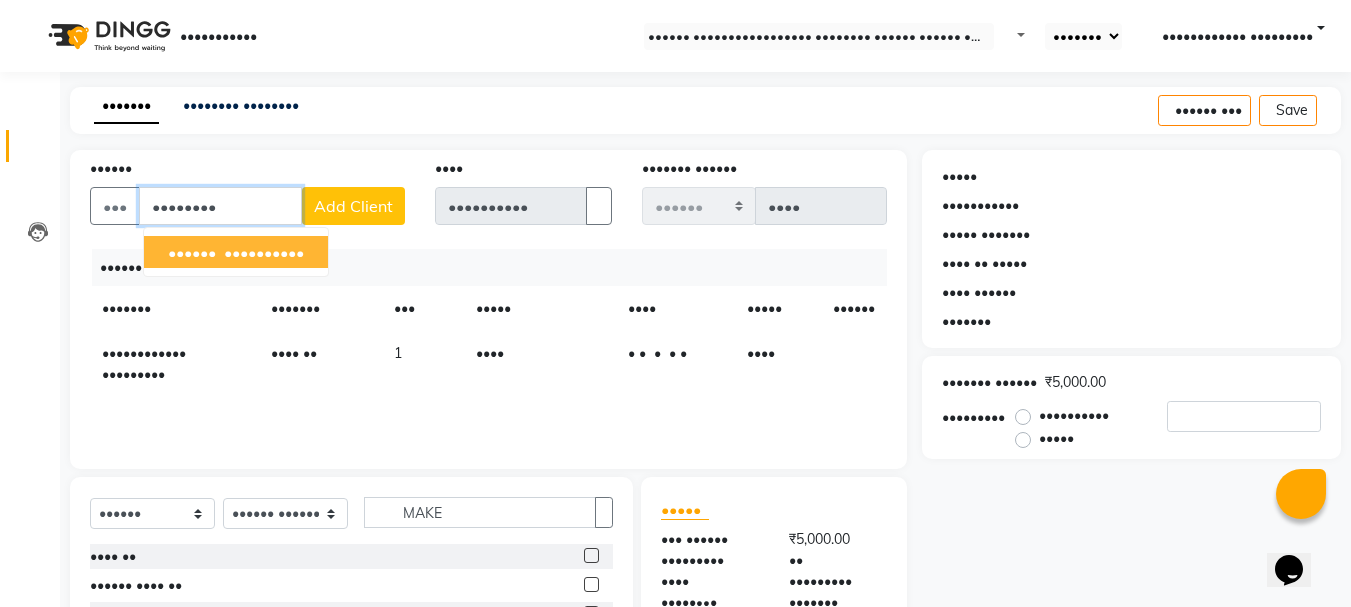 click on "••••••   •••••••• ••" at bounding box center (236, 252) 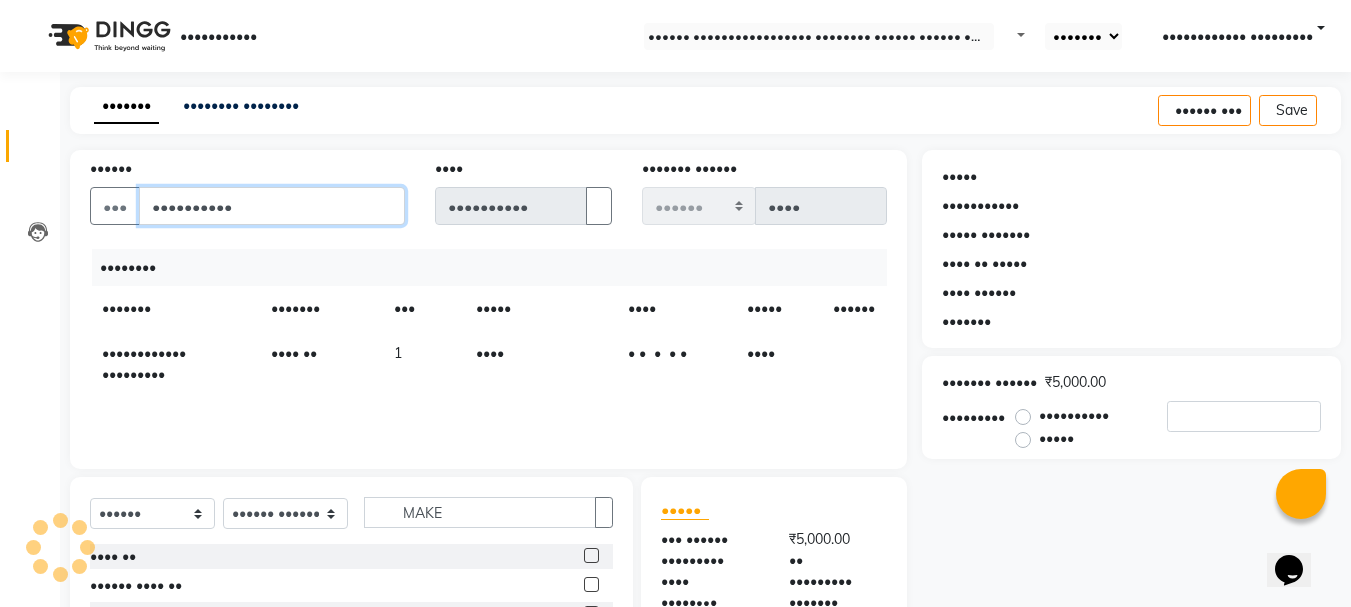 type on "••••••••••" 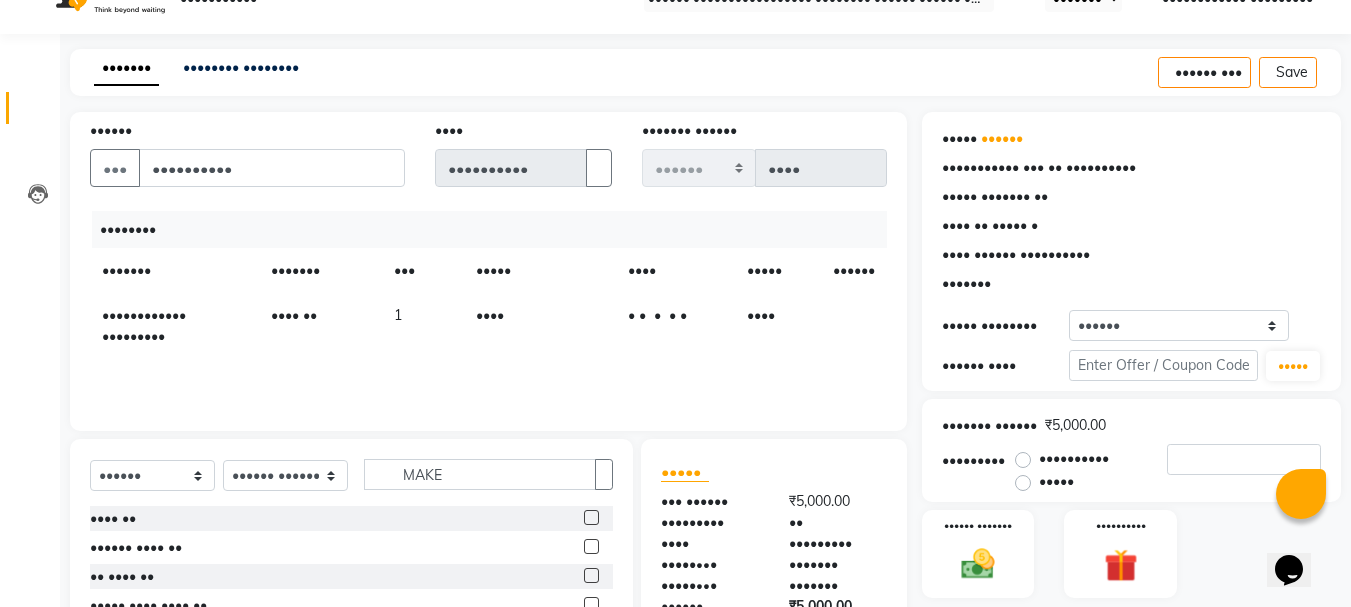 scroll, scrollTop: 194, scrollLeft: 0, axis: vertical 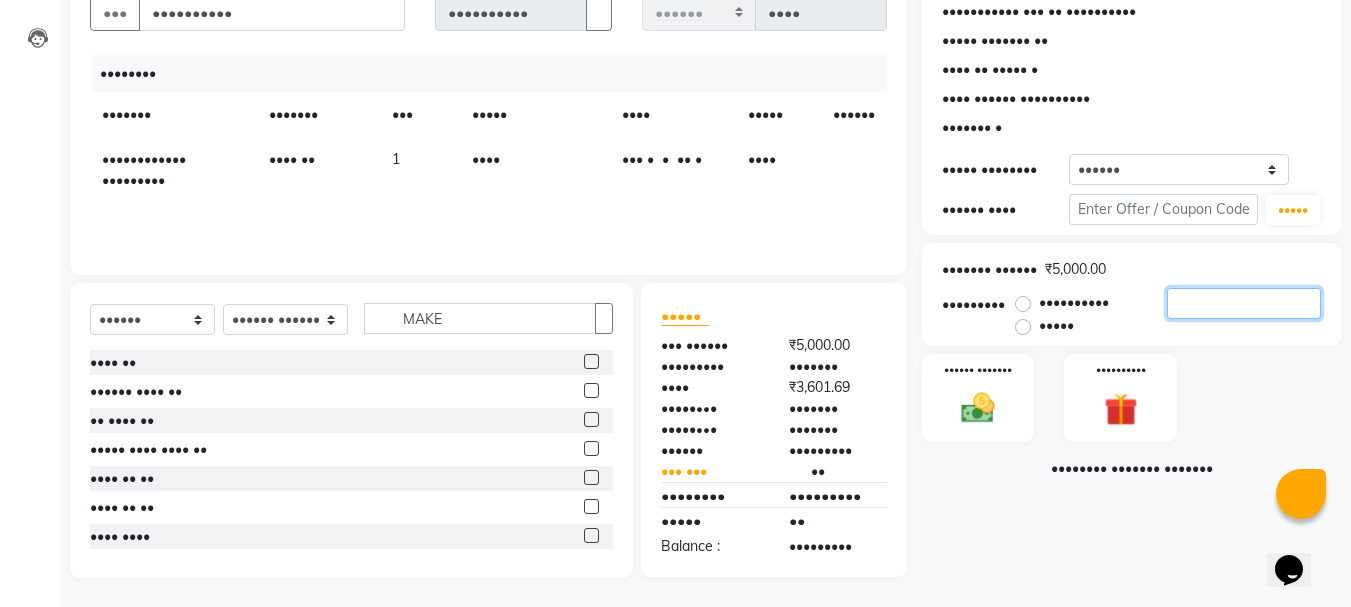click on "••" at bounding box center (1244, 303) 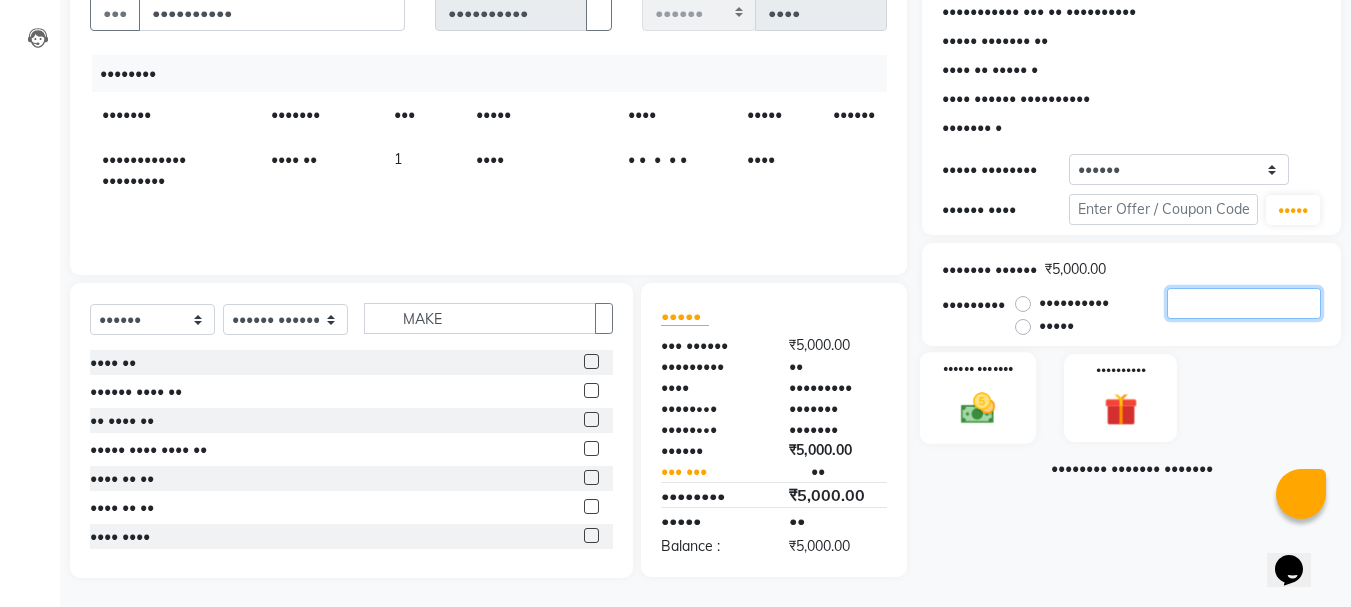 type 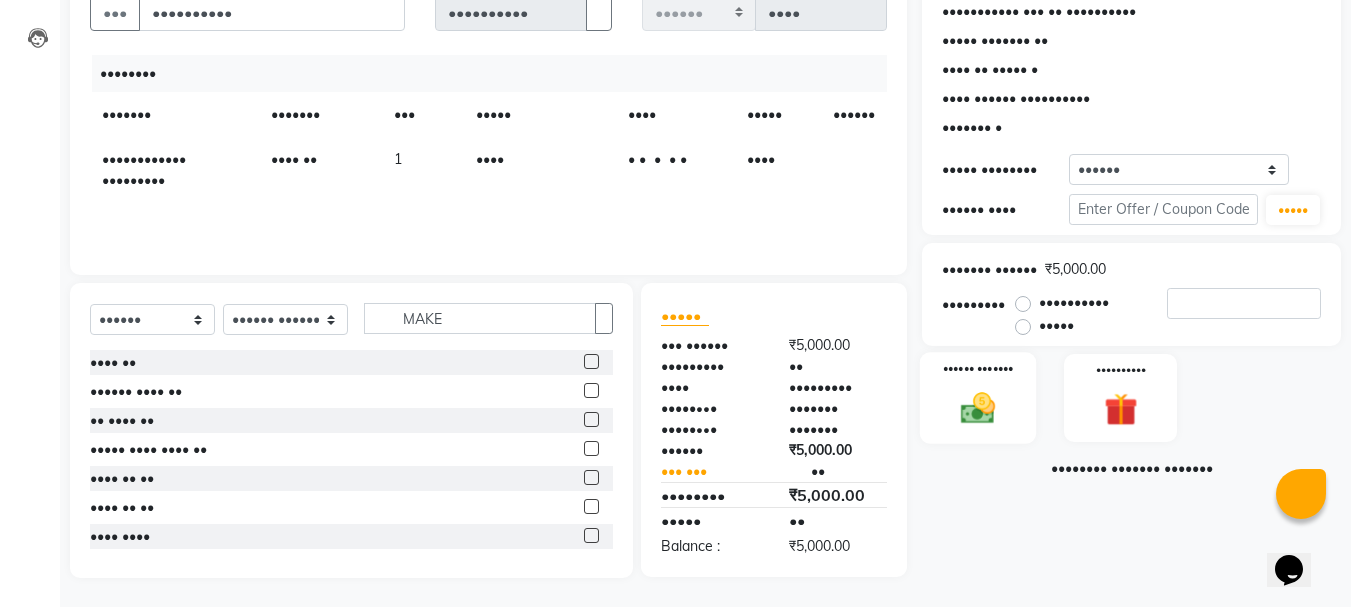 click at bounding box center [978, 408] 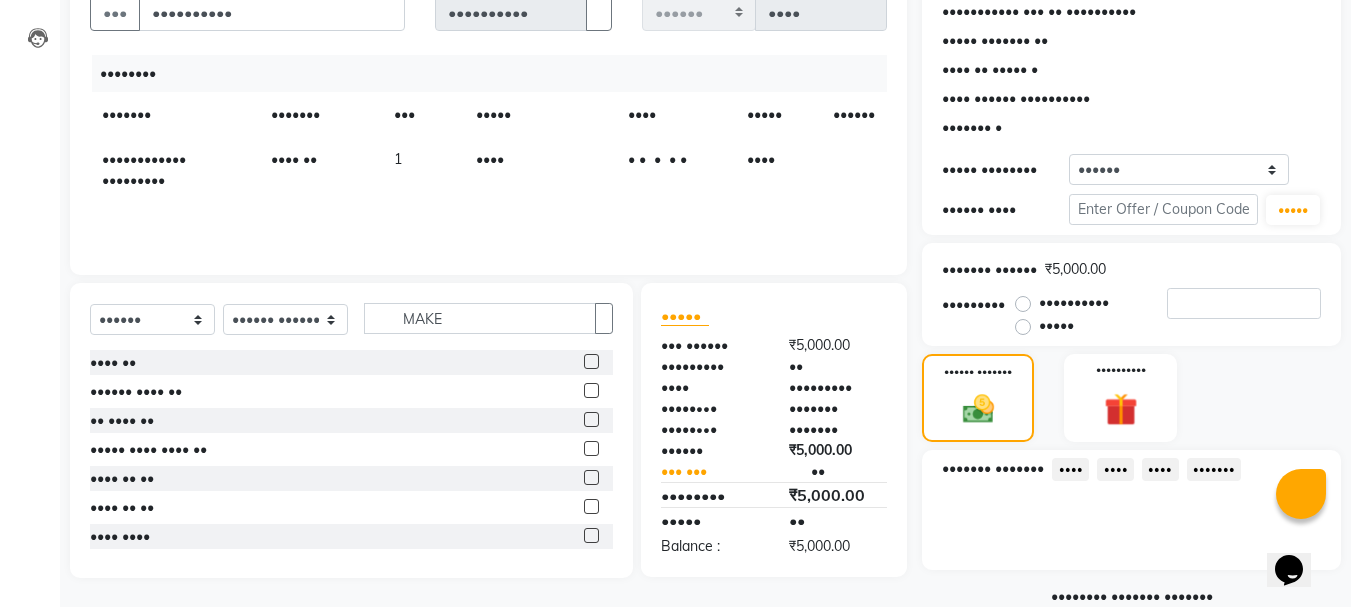 click on "•••••••" at bounding box center (1070, 469) 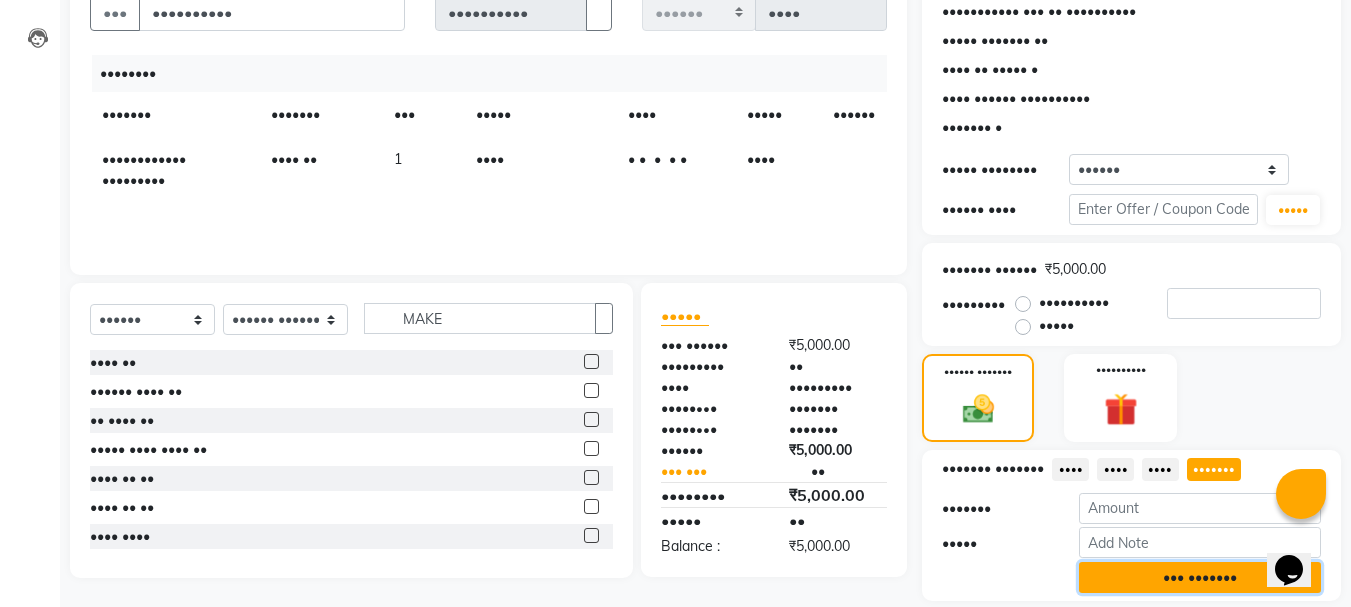 click on "••• •••••••" at bounding box center (1200, 577) 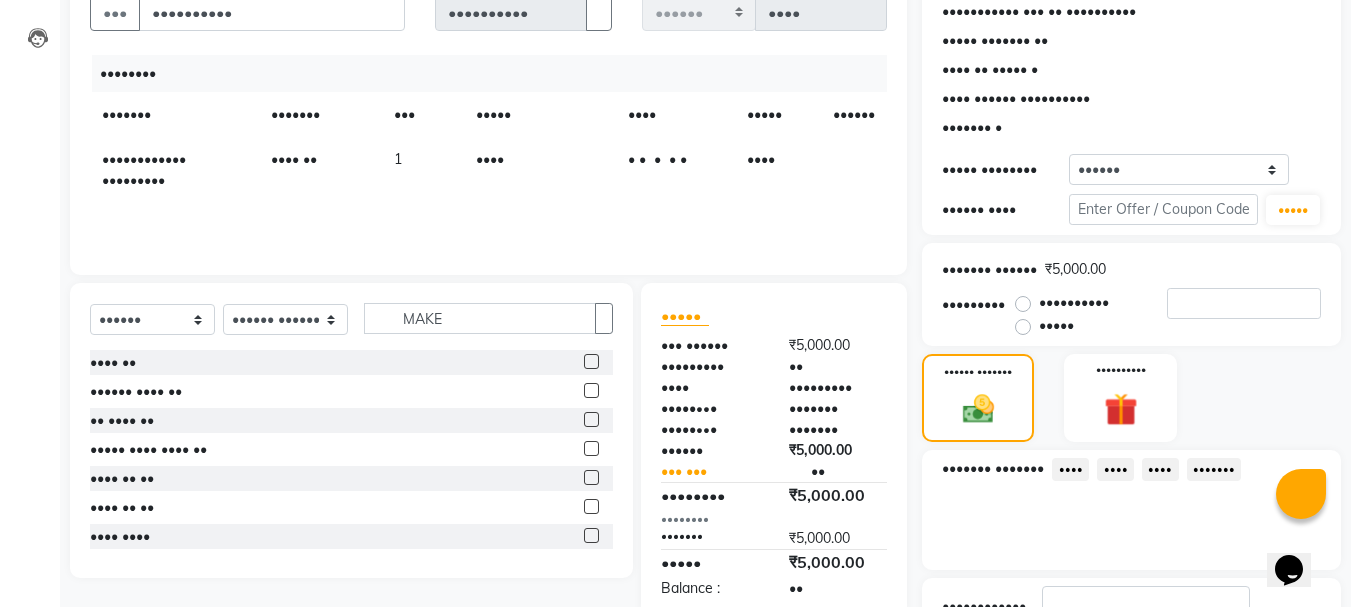 scroll, scrollTop: 348, scrollLeft: 0, axis: vertical 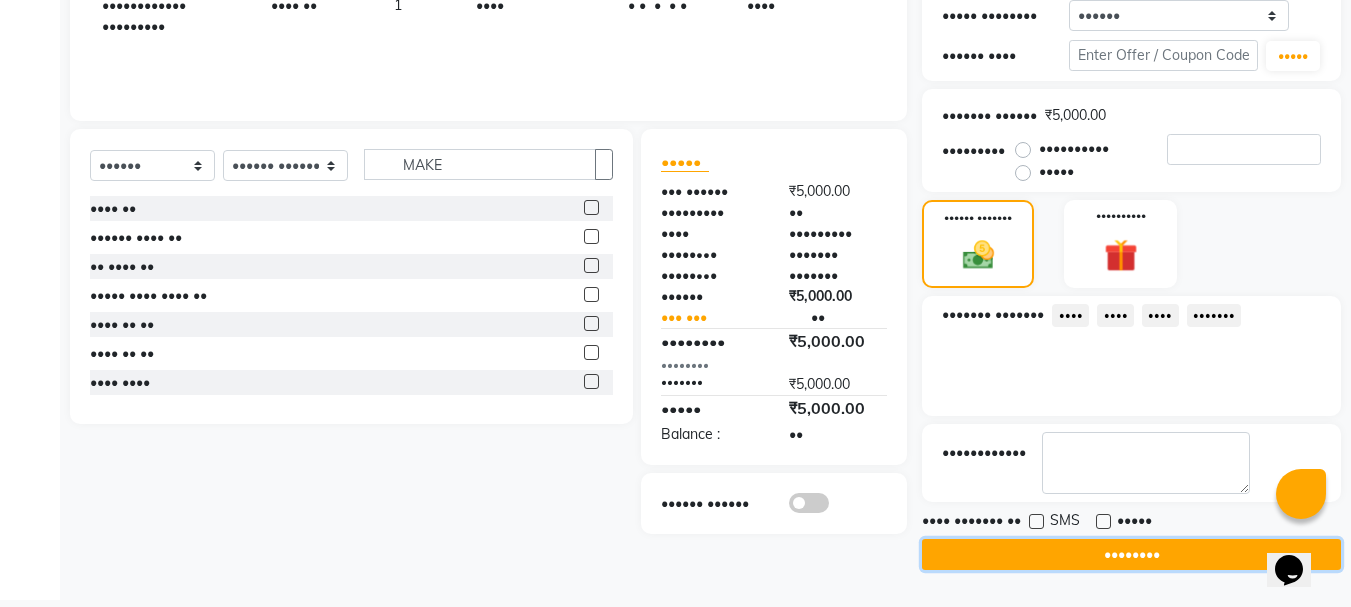 click on "••••••••" at bounding box center (1131, 554) 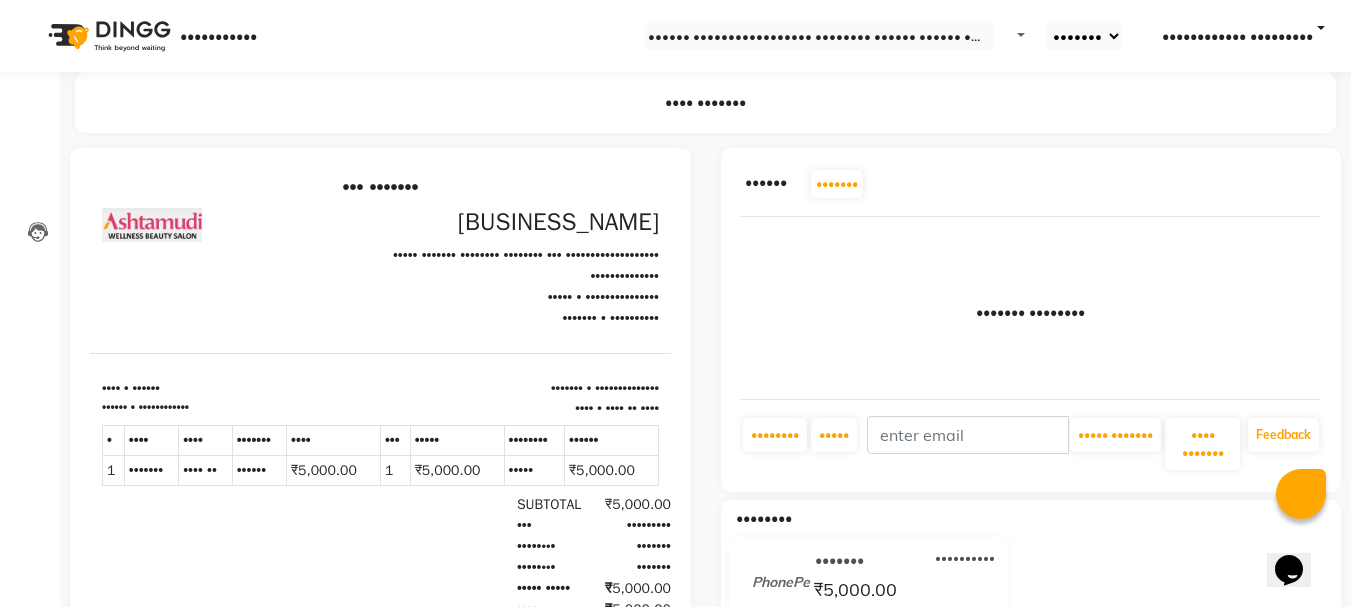 scroll, scrollTop: 0, scrollLeft: 0, axis: both 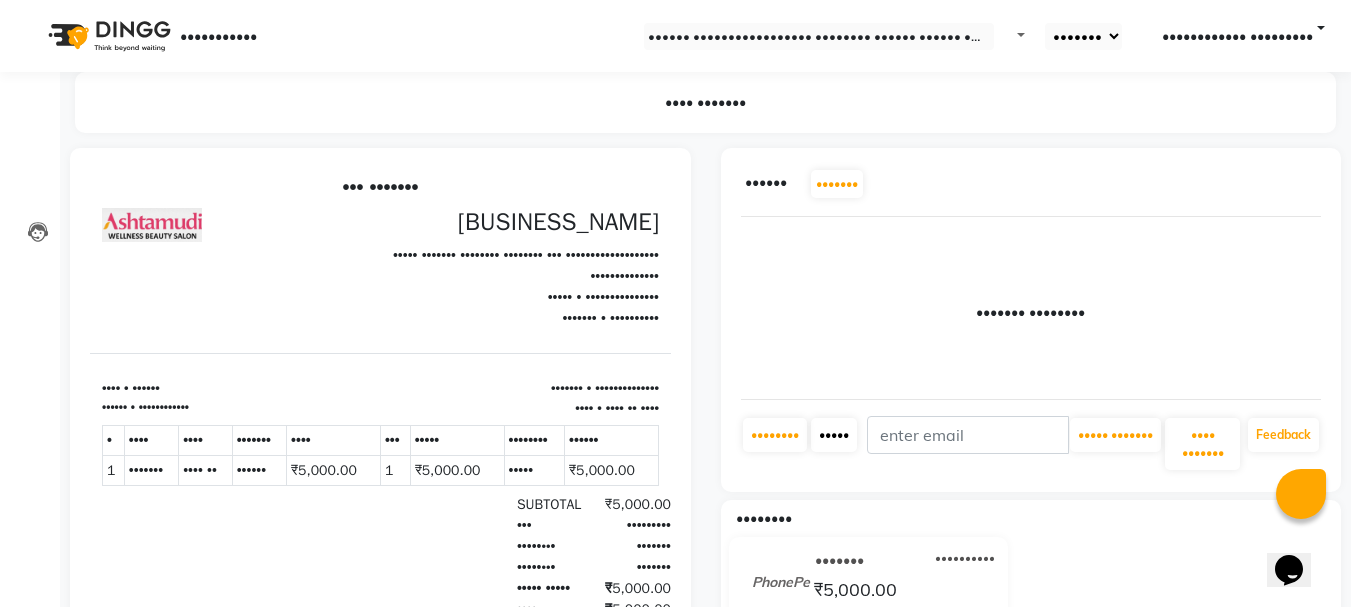 click on "•••••" at bounding box center [775, 435] 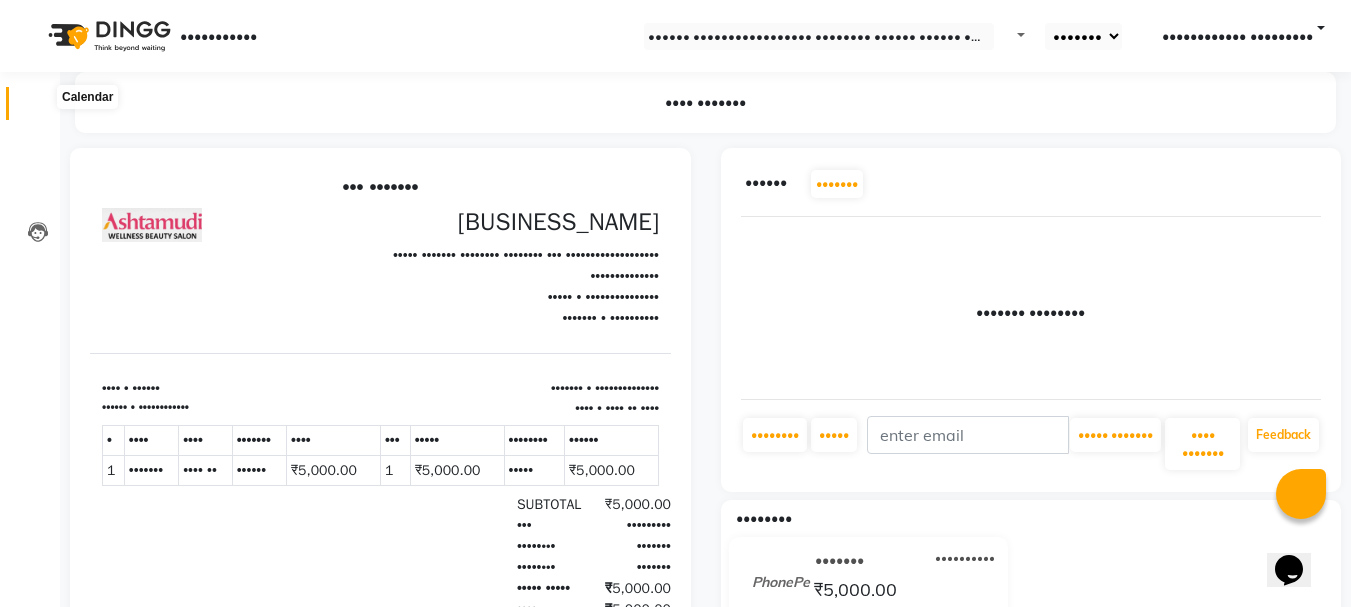 click at bounding box center [38, 108] 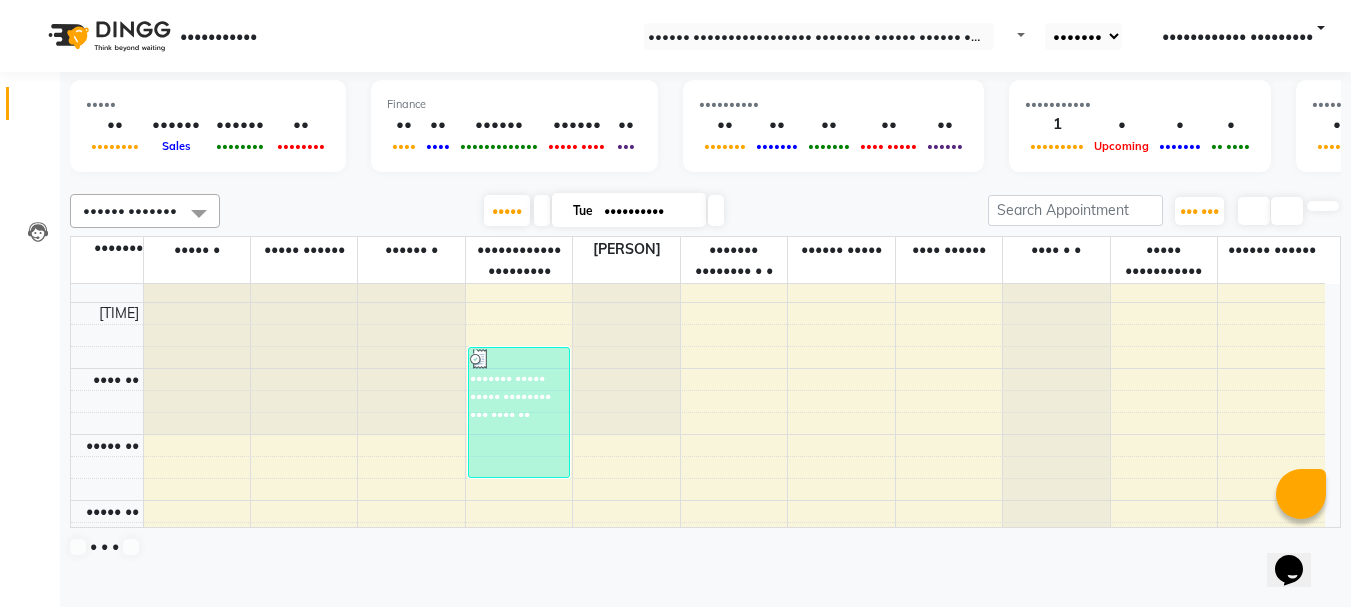 scroll, scrollTop: 309, scrollLeft: 0, axis: vertical 